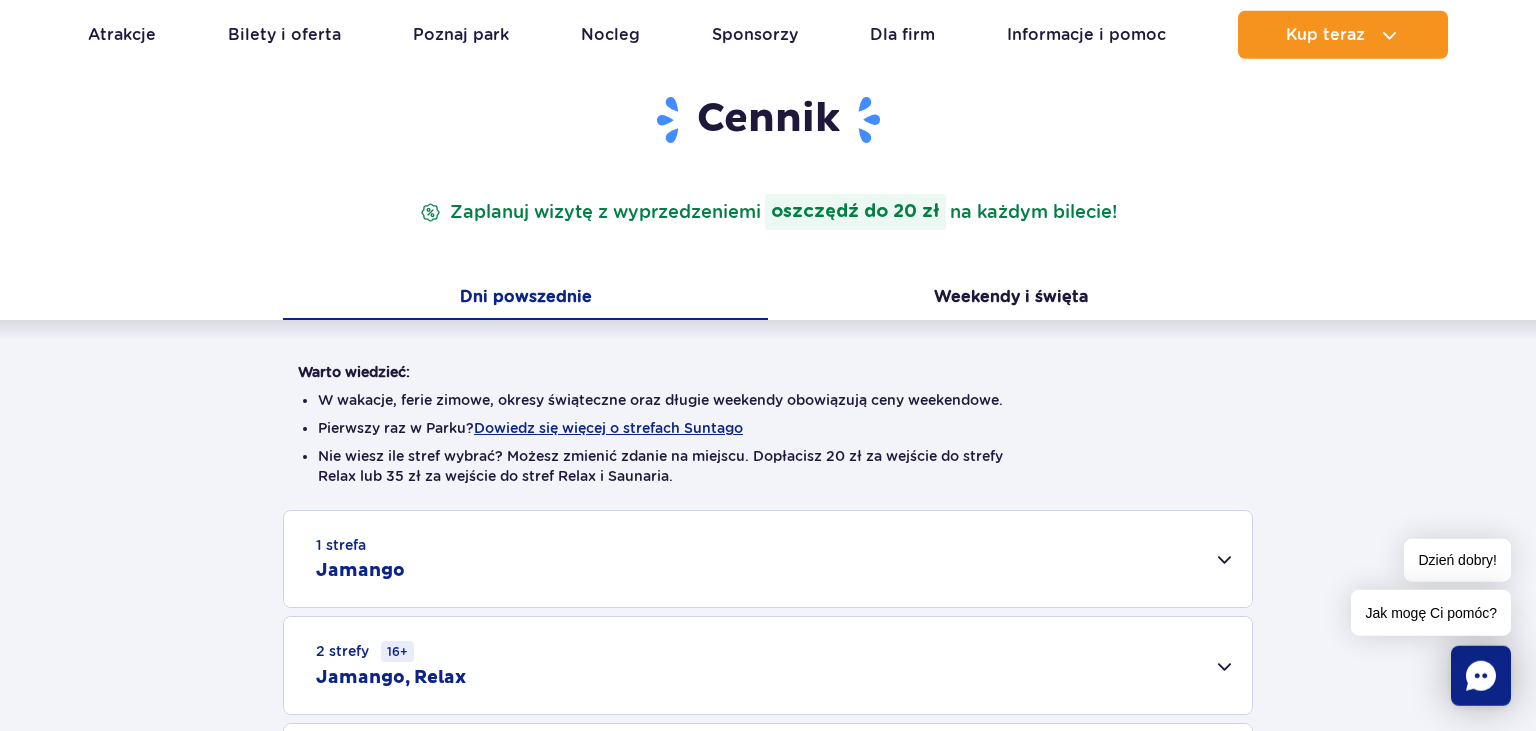 scroll, scrollTop: 422, scrollLeft: 0, axis: vertical 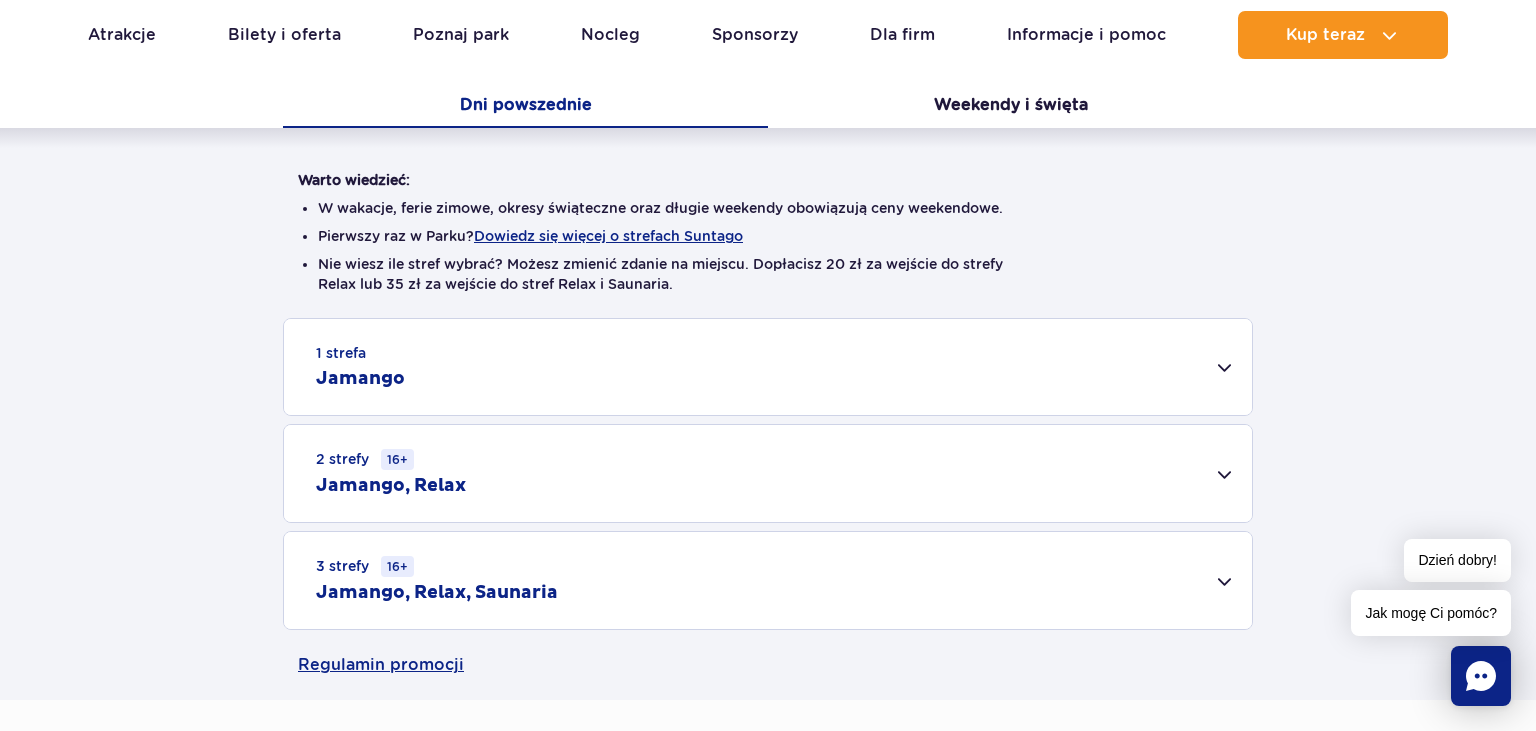 click on "1 strefa
Jamango" at bounding box center (768, 367) 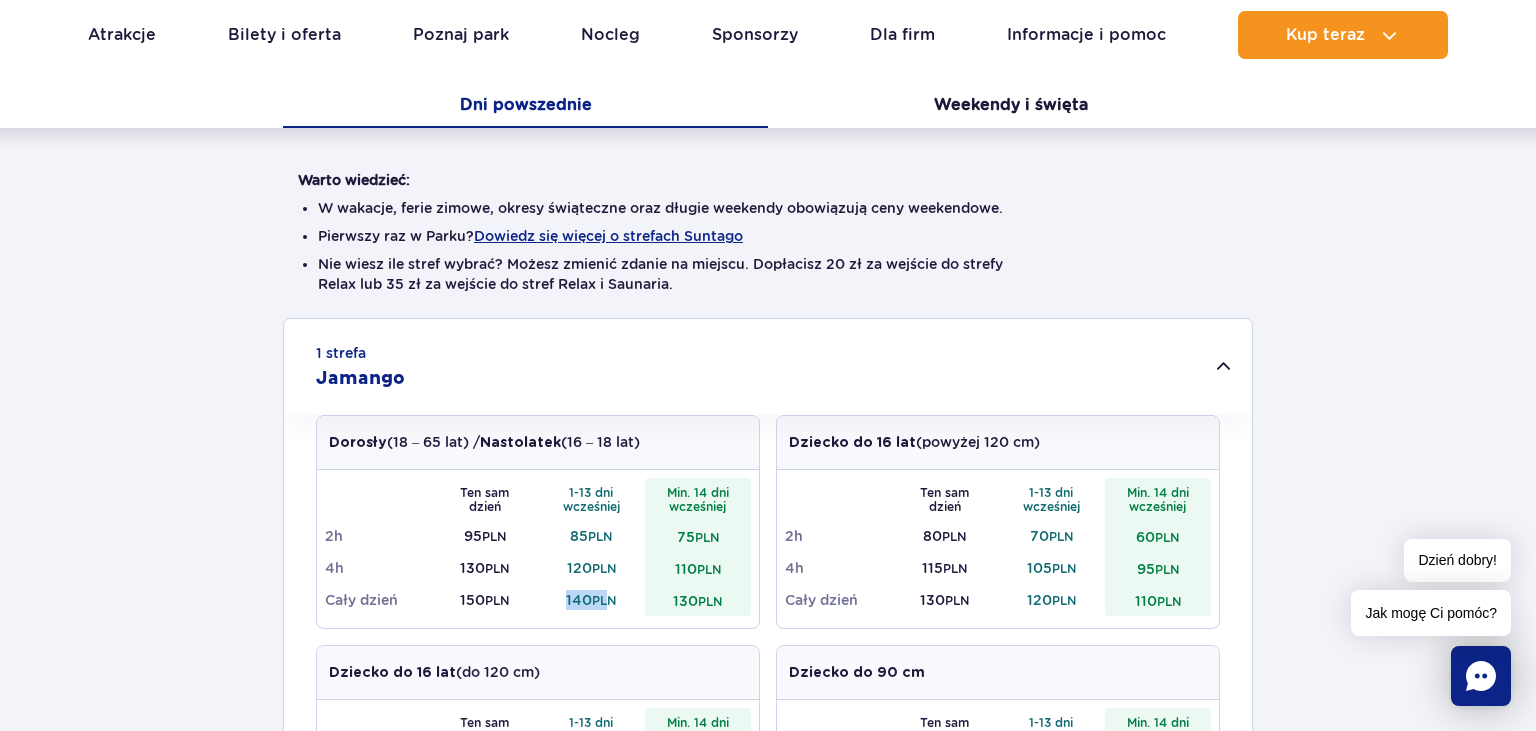 drag, startPoint x: 564, startPoint y: 597, endPoint x: 610, endPoint y: 597, distance: 46 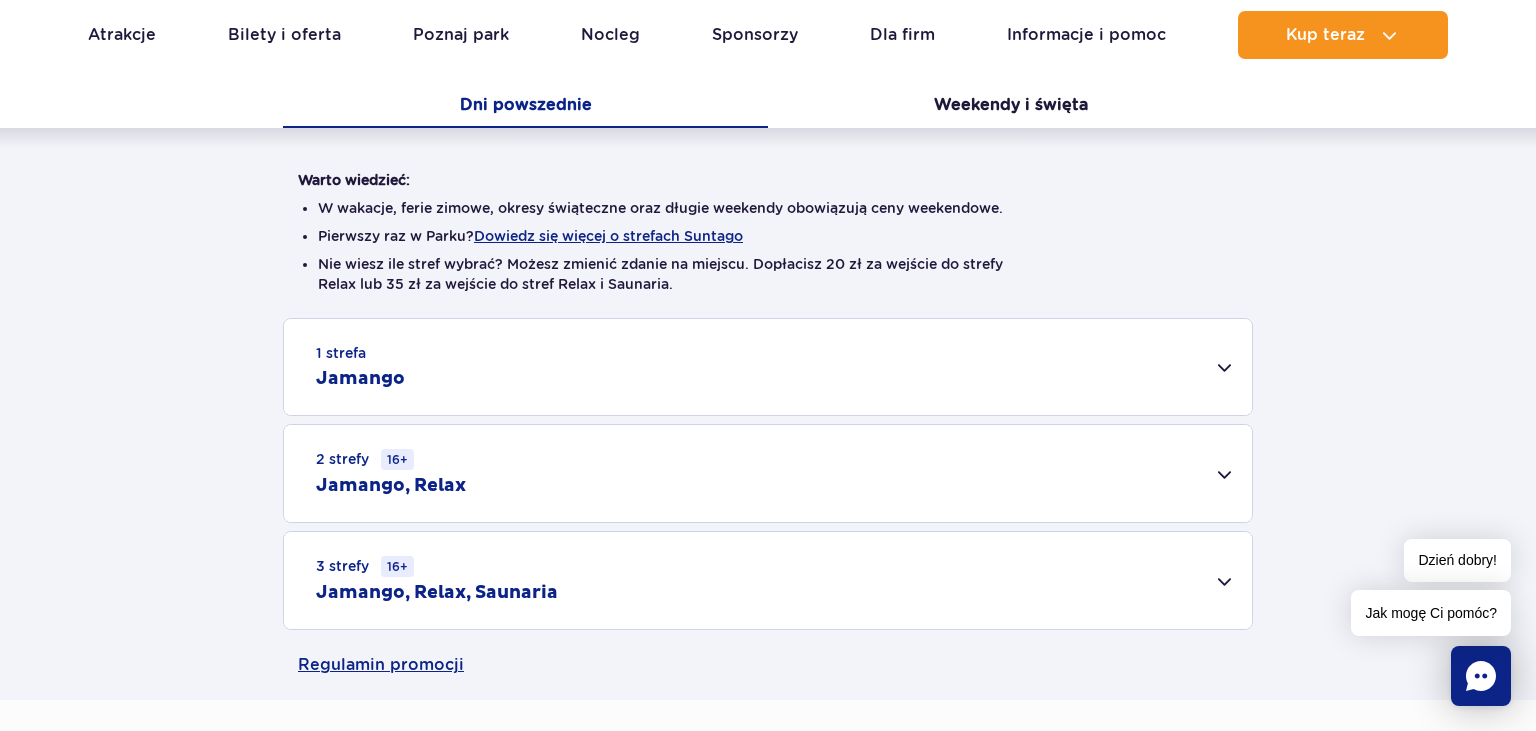 click on "1 strefa
Jamango" at bounding box center (768, 367) 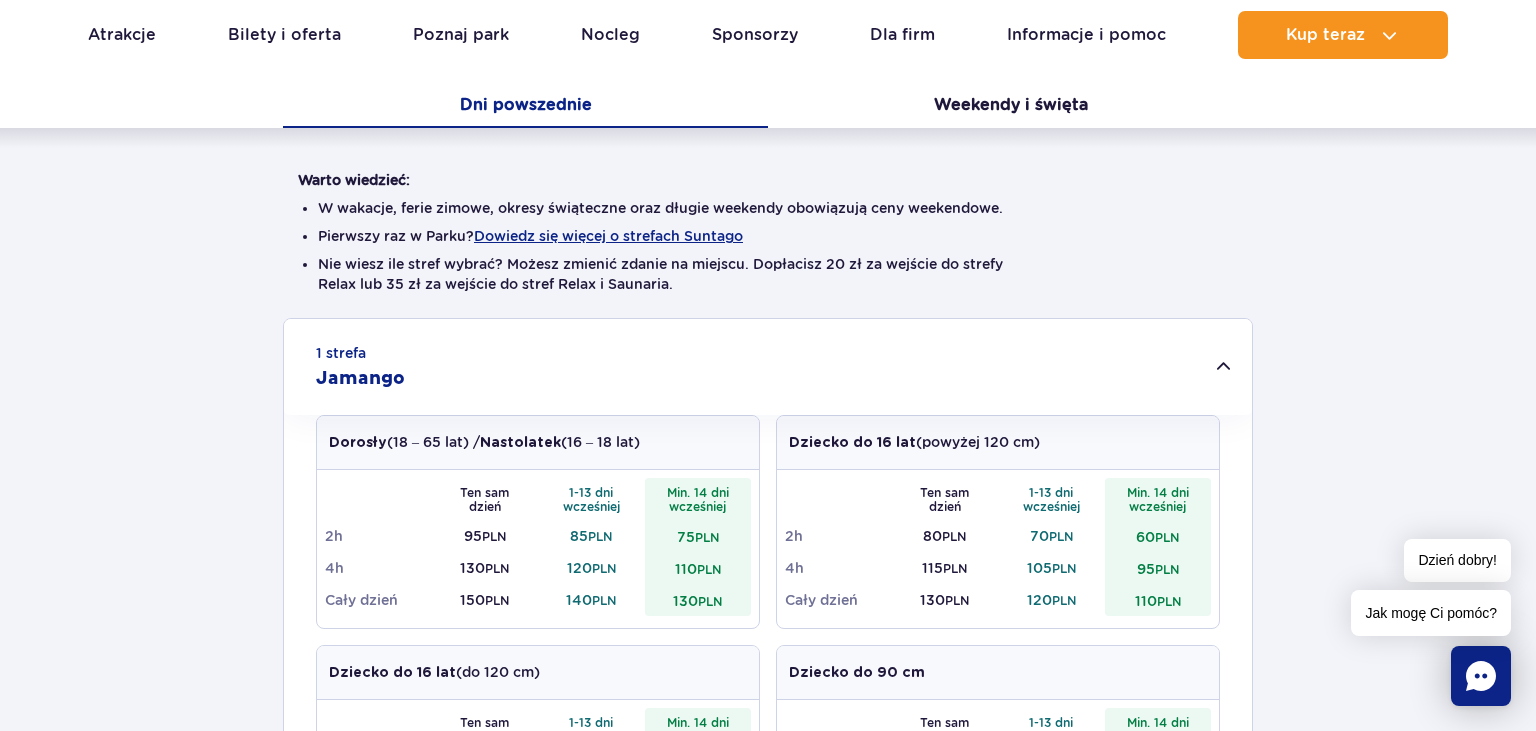 click on "140  PLN" at bounding box center (591, 600) 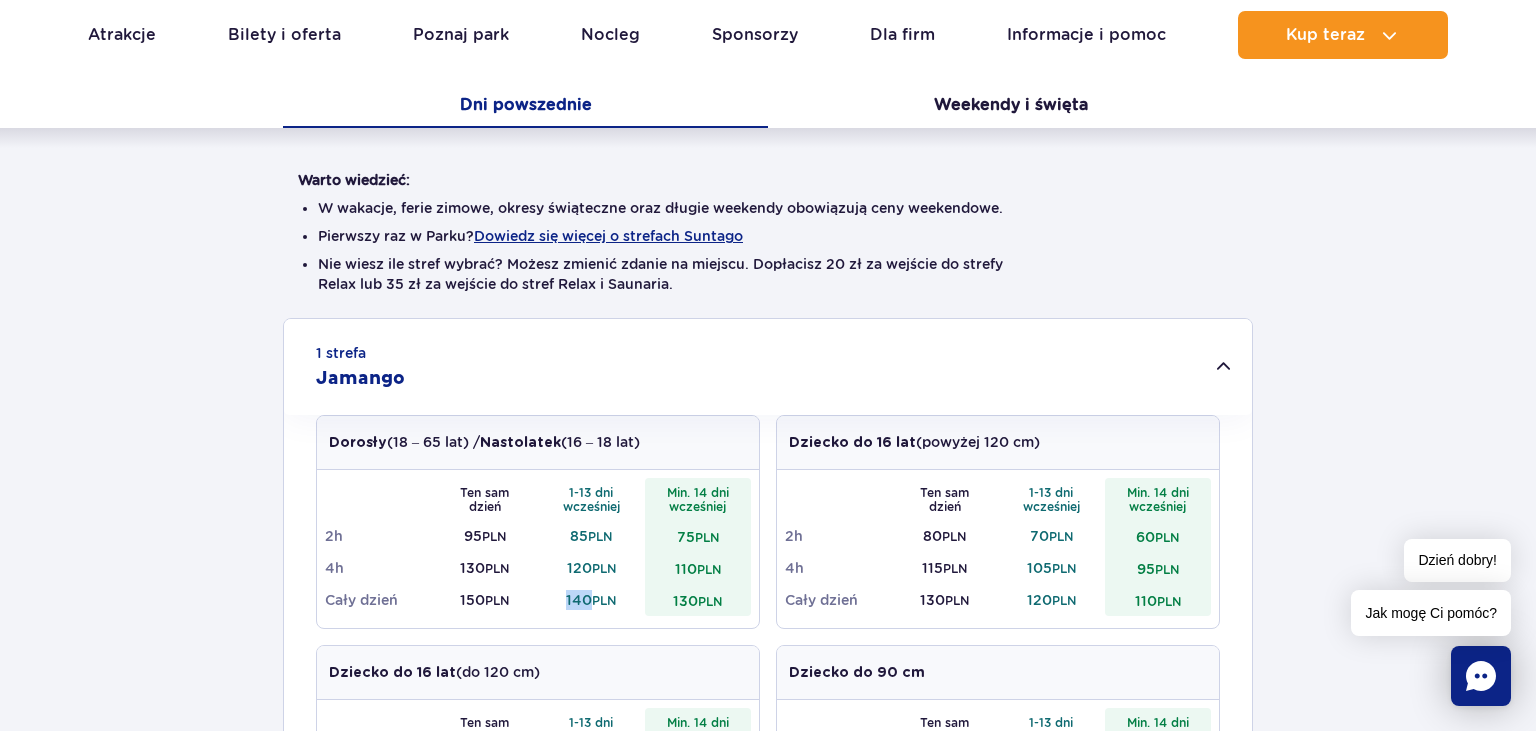 click on "140  PLN" at bounding box center [591, 600] 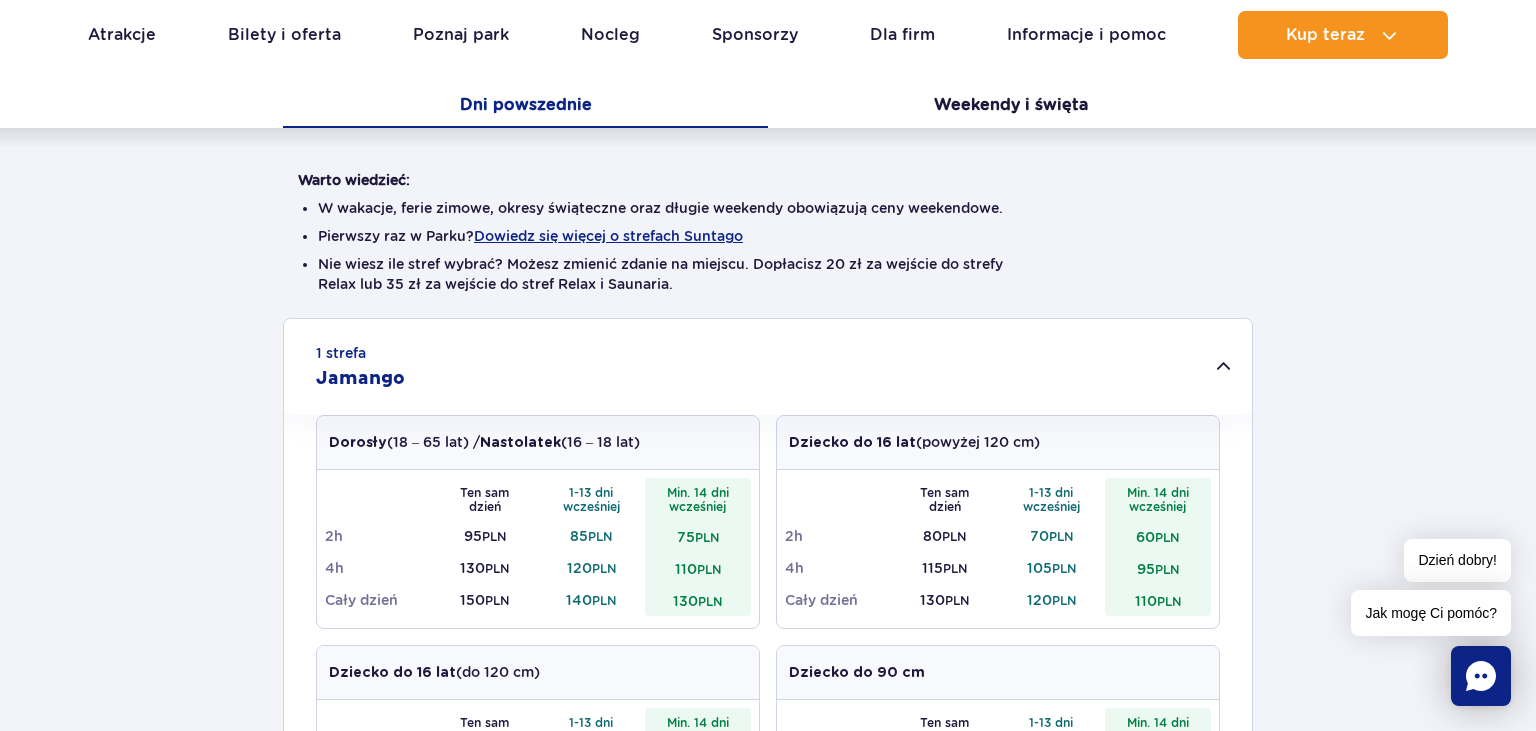 click on "120  PLN" at bounding box center (1051, 600) 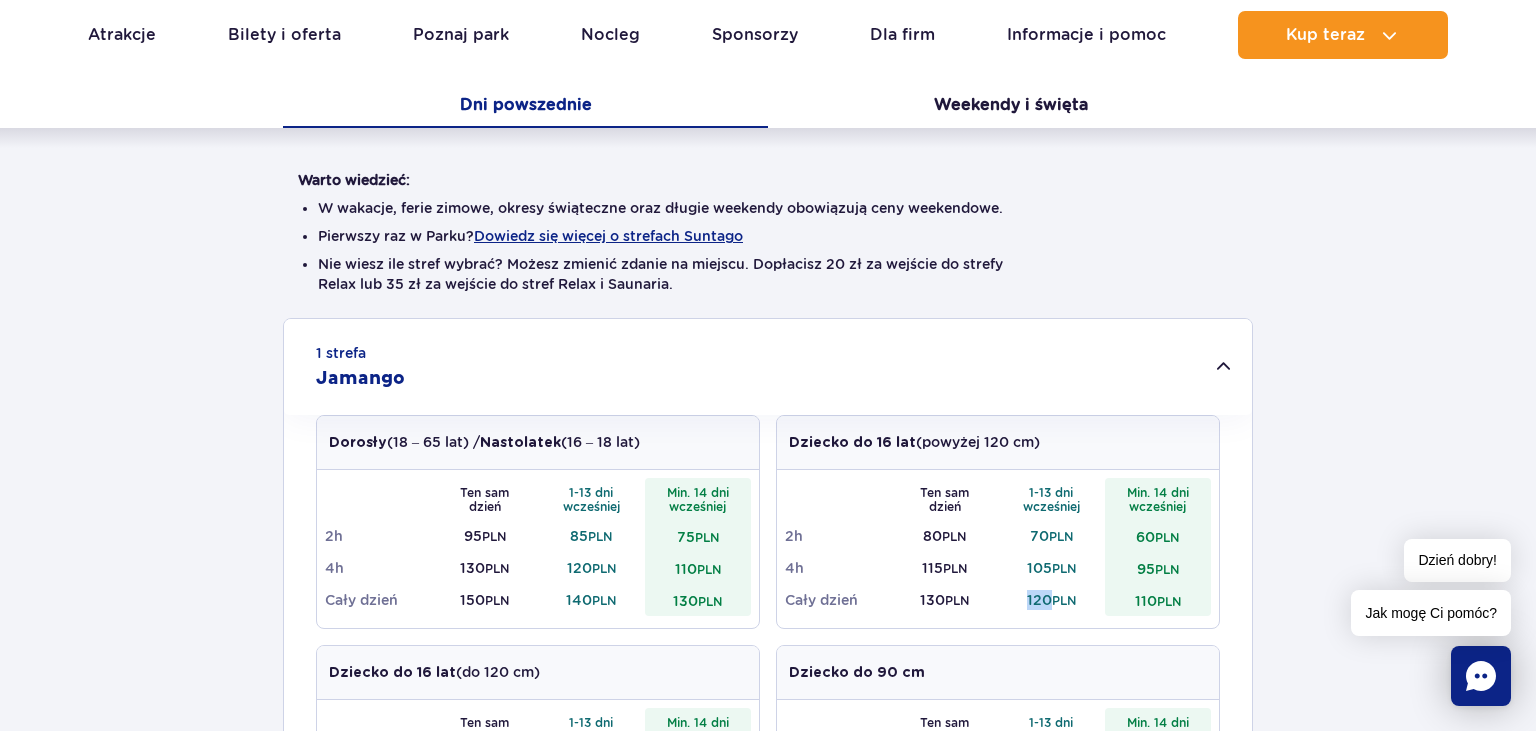 click on "120  PLN" at bounding box center [1051, 600] 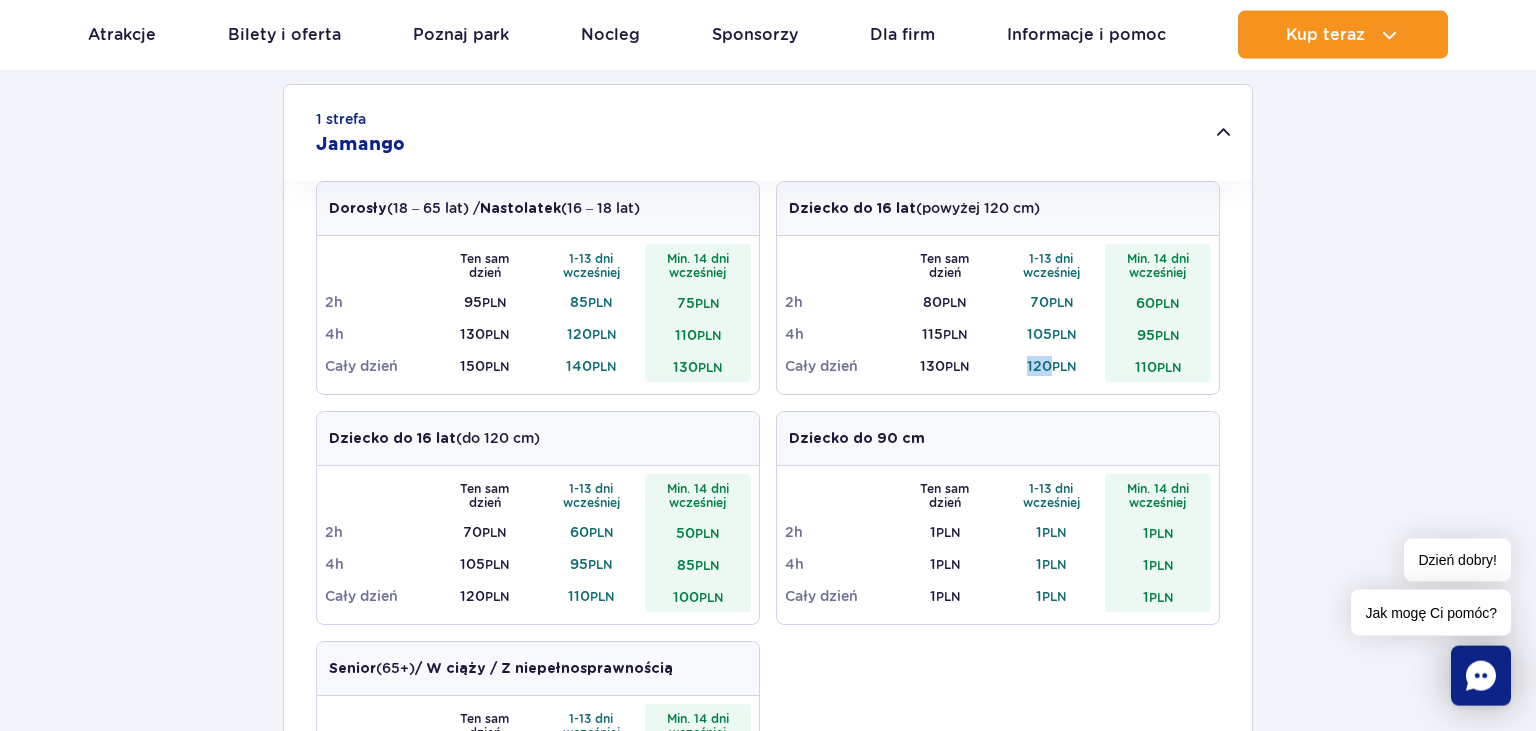 scroll, scrollTop: 739, scrollLeft: 0, axis: vertical 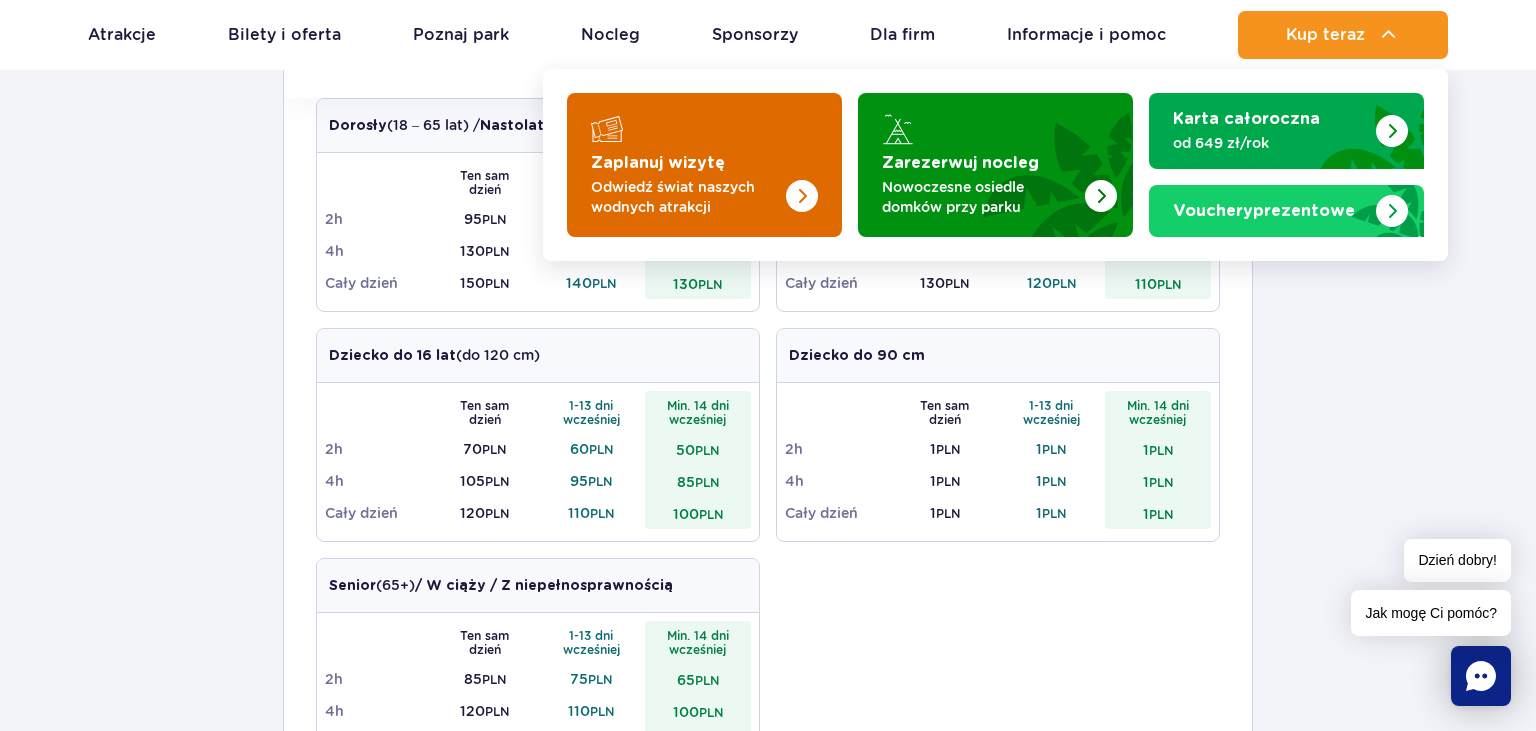 click at bounding box center [762, 159] 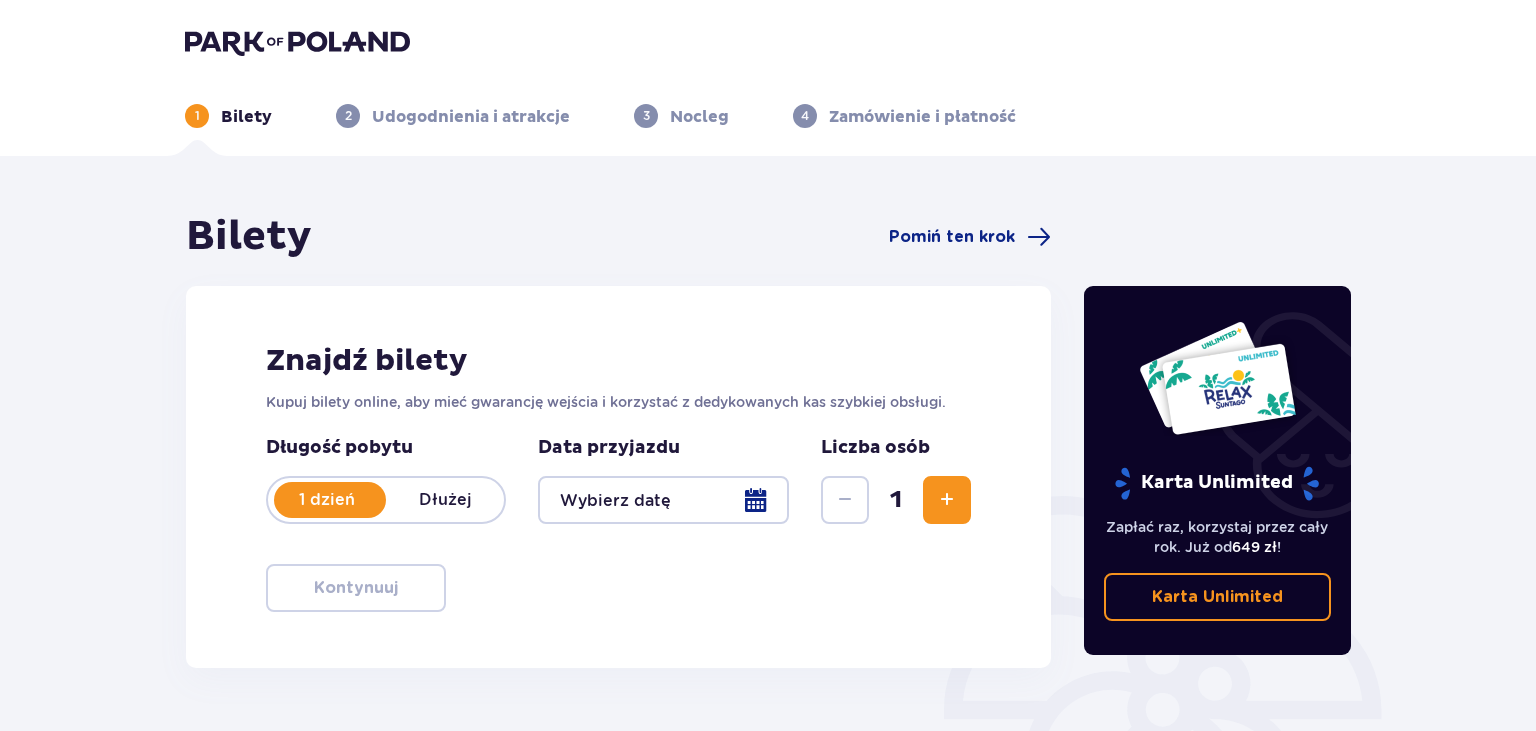 scroll, scrollTop: 0, scrollLeft: 0, axis: both 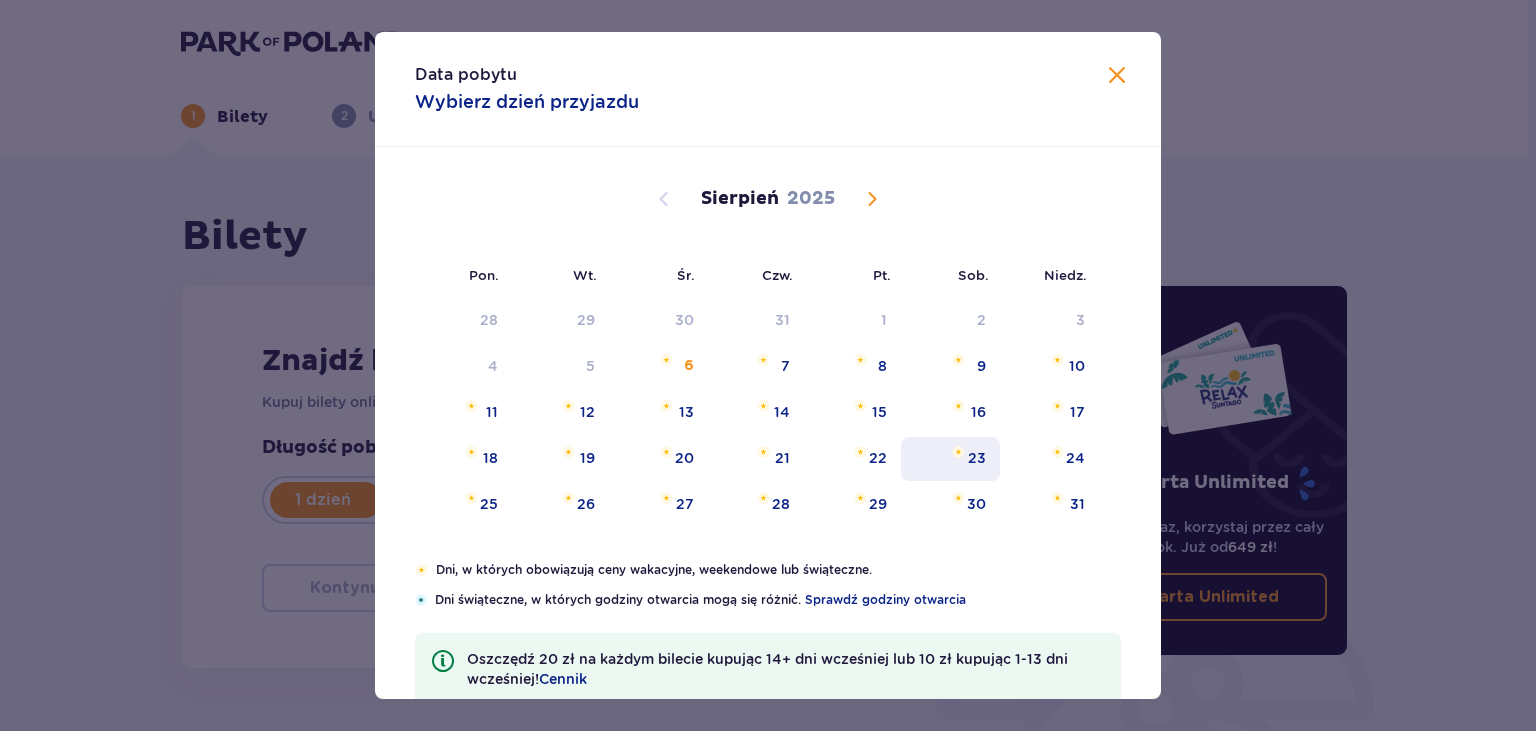 click on "8" at bounding box center (882, 366) 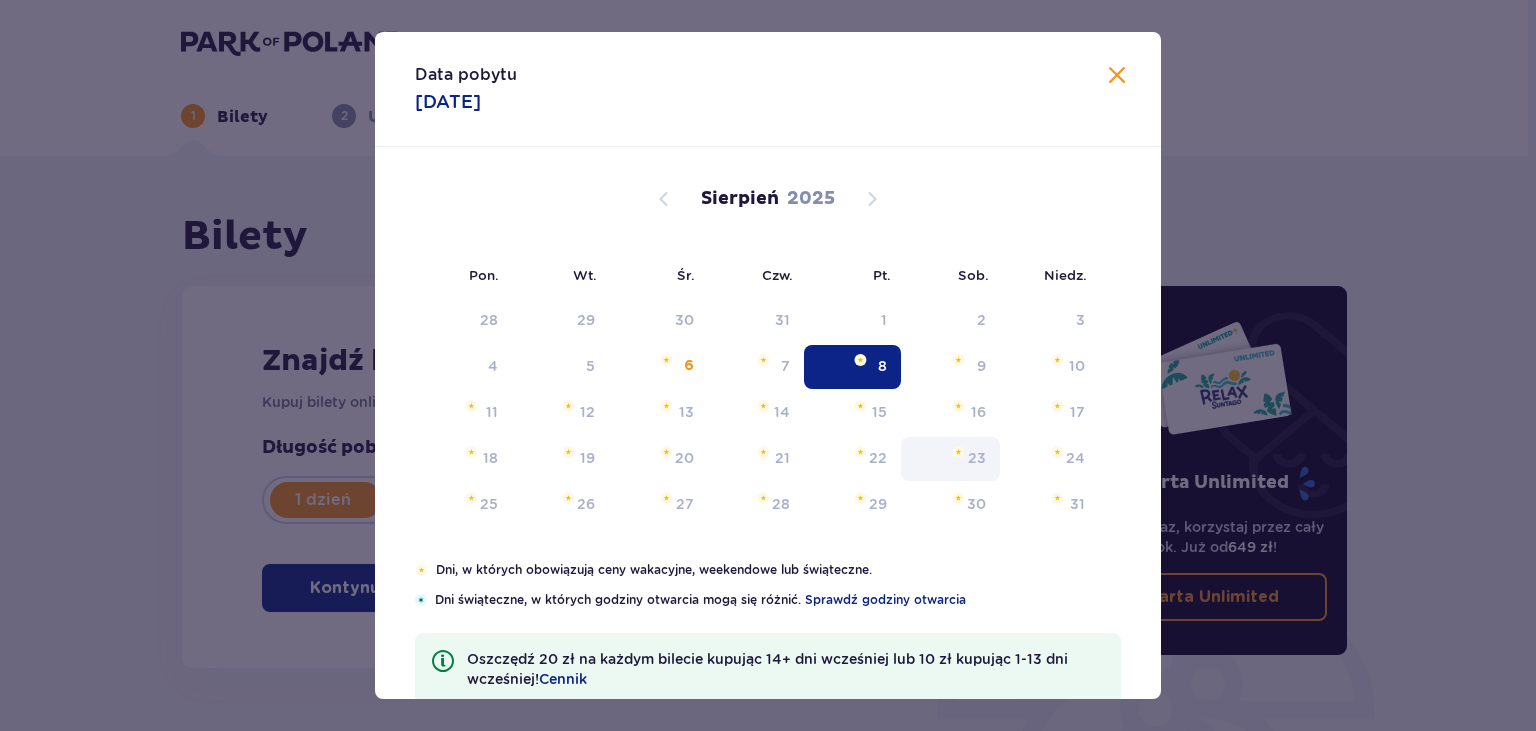 type on "08.08.25" 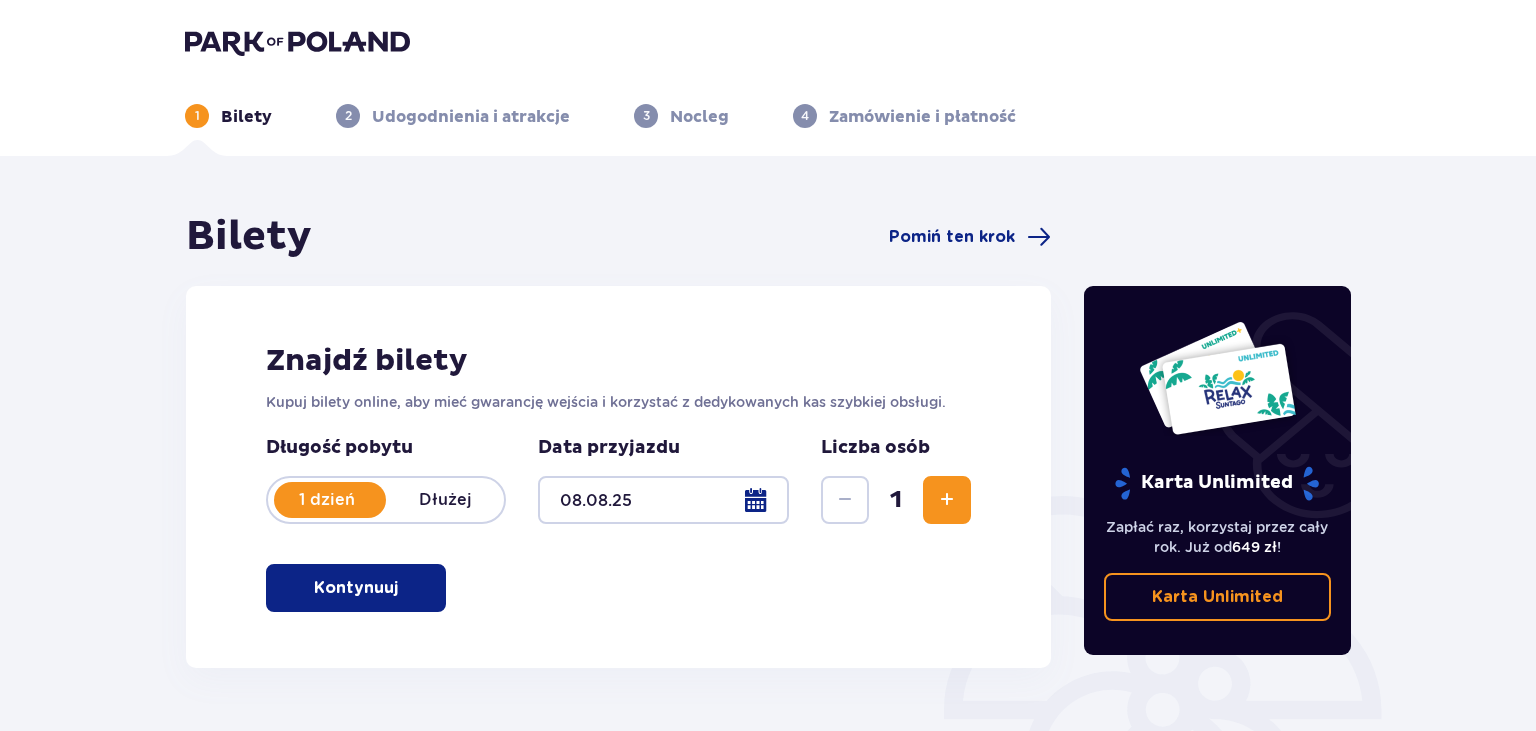 click at bounding box center [947, 500] 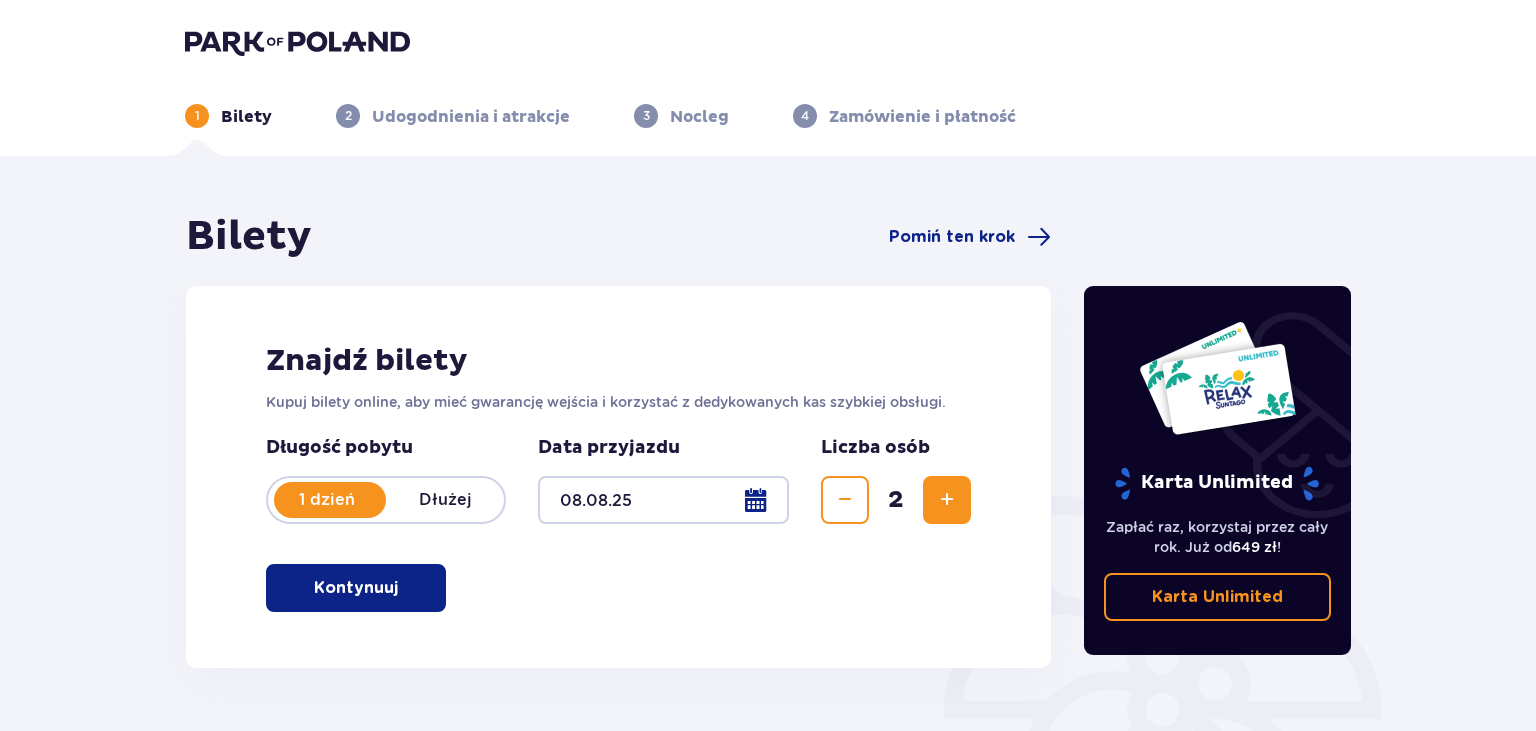 click on "Kontynuuj" at bounding box center [356, 588] 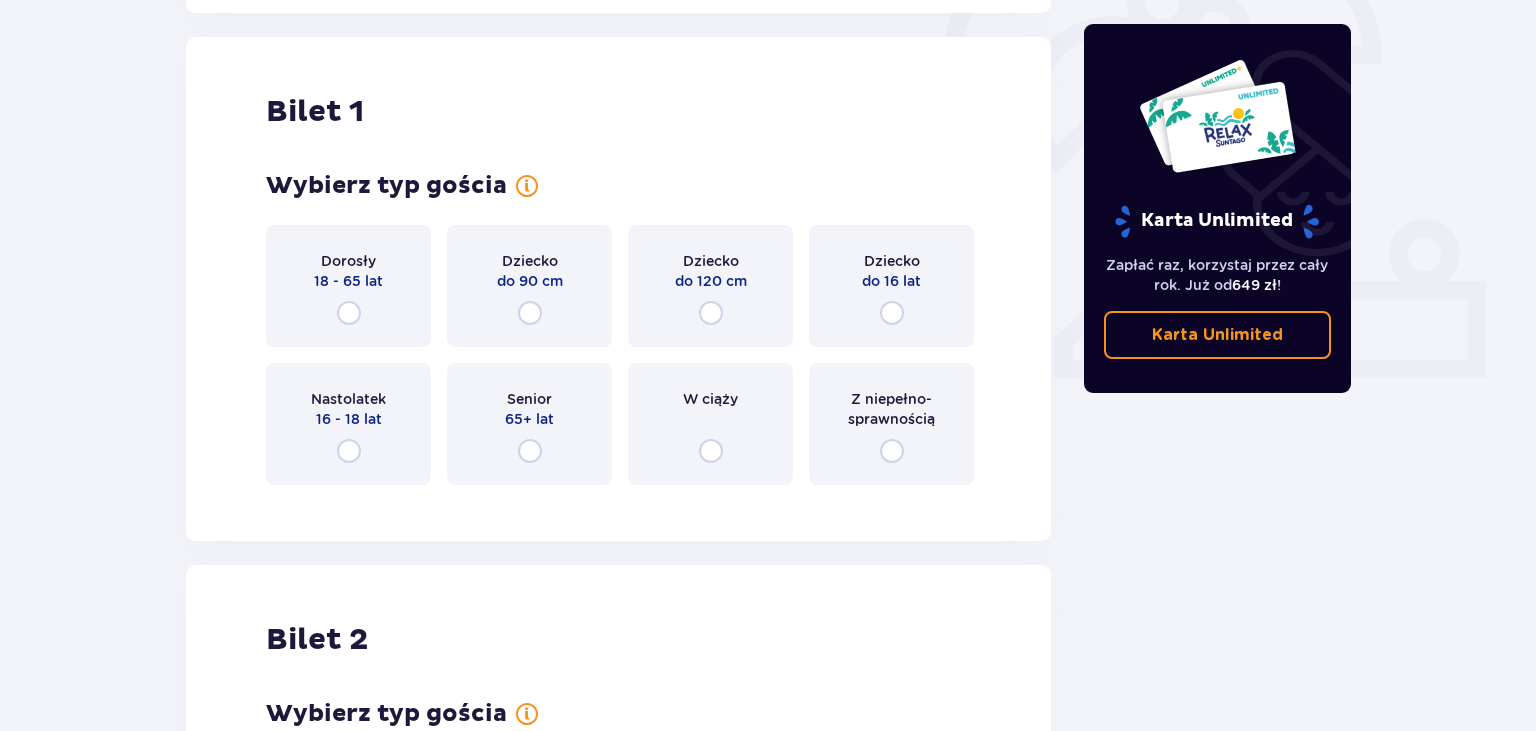 scroll, scrollTop: 668, scrollLeft: 0, axis: vertical 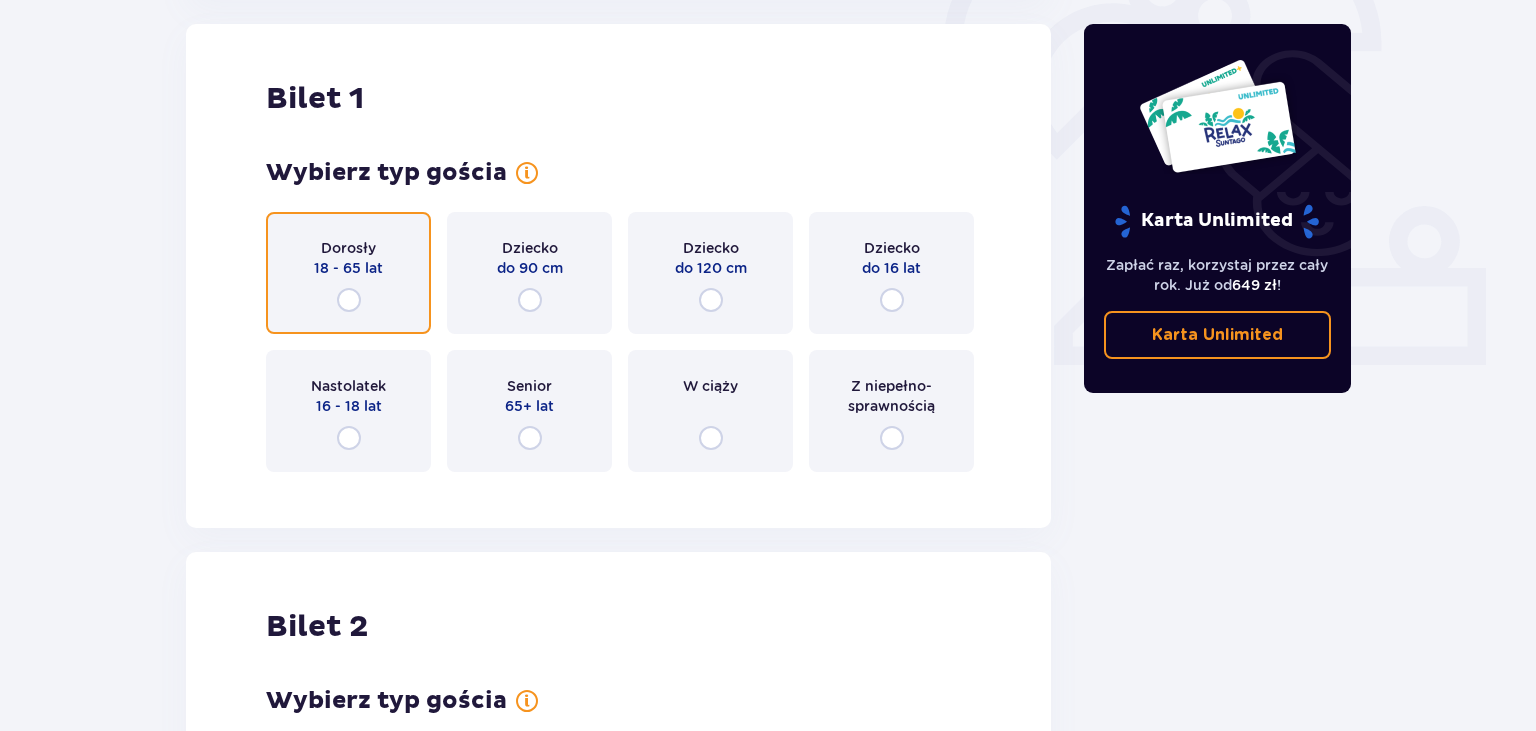 click at bounding box center [349, 300] 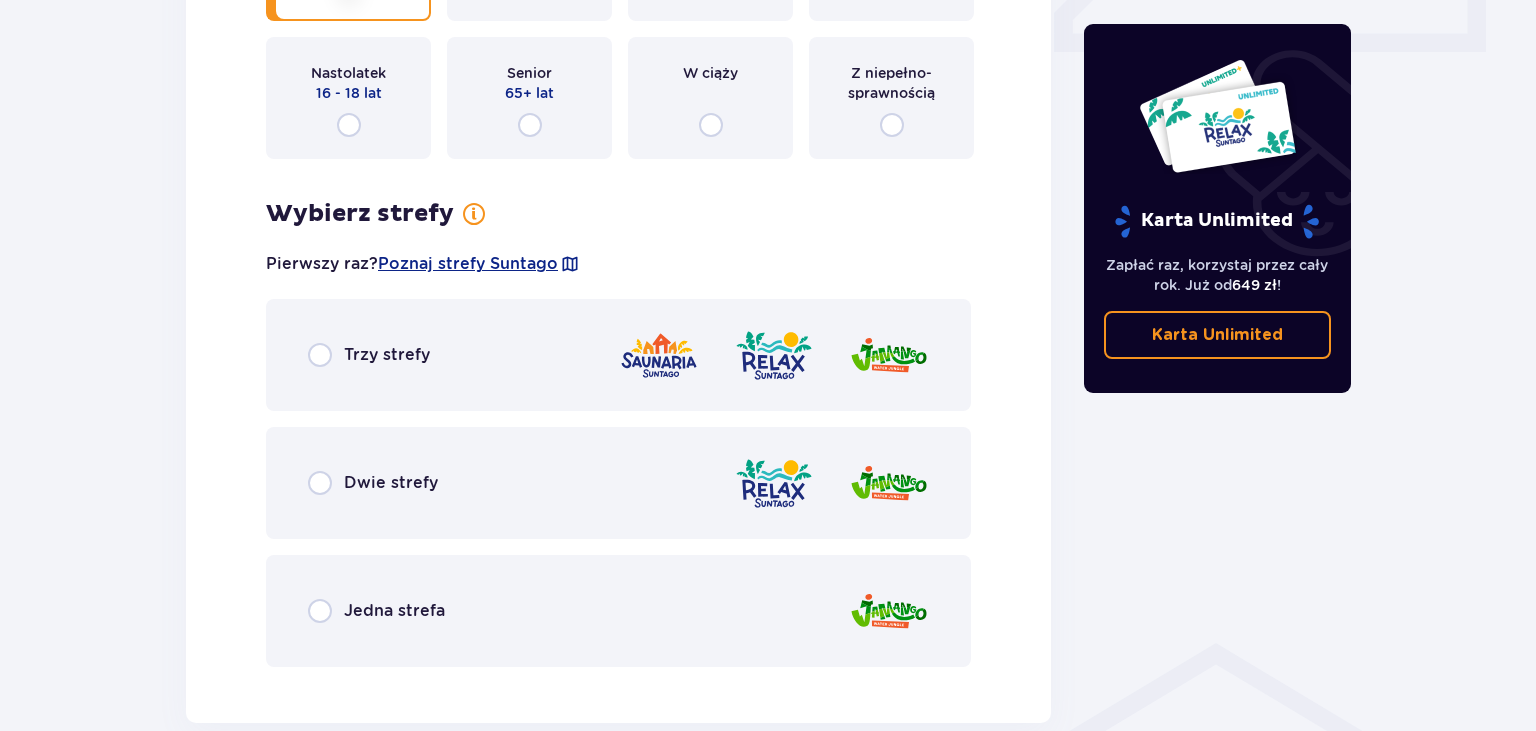 scroll, scrollTop: 944, scrollLeft: 0, axis: vertical 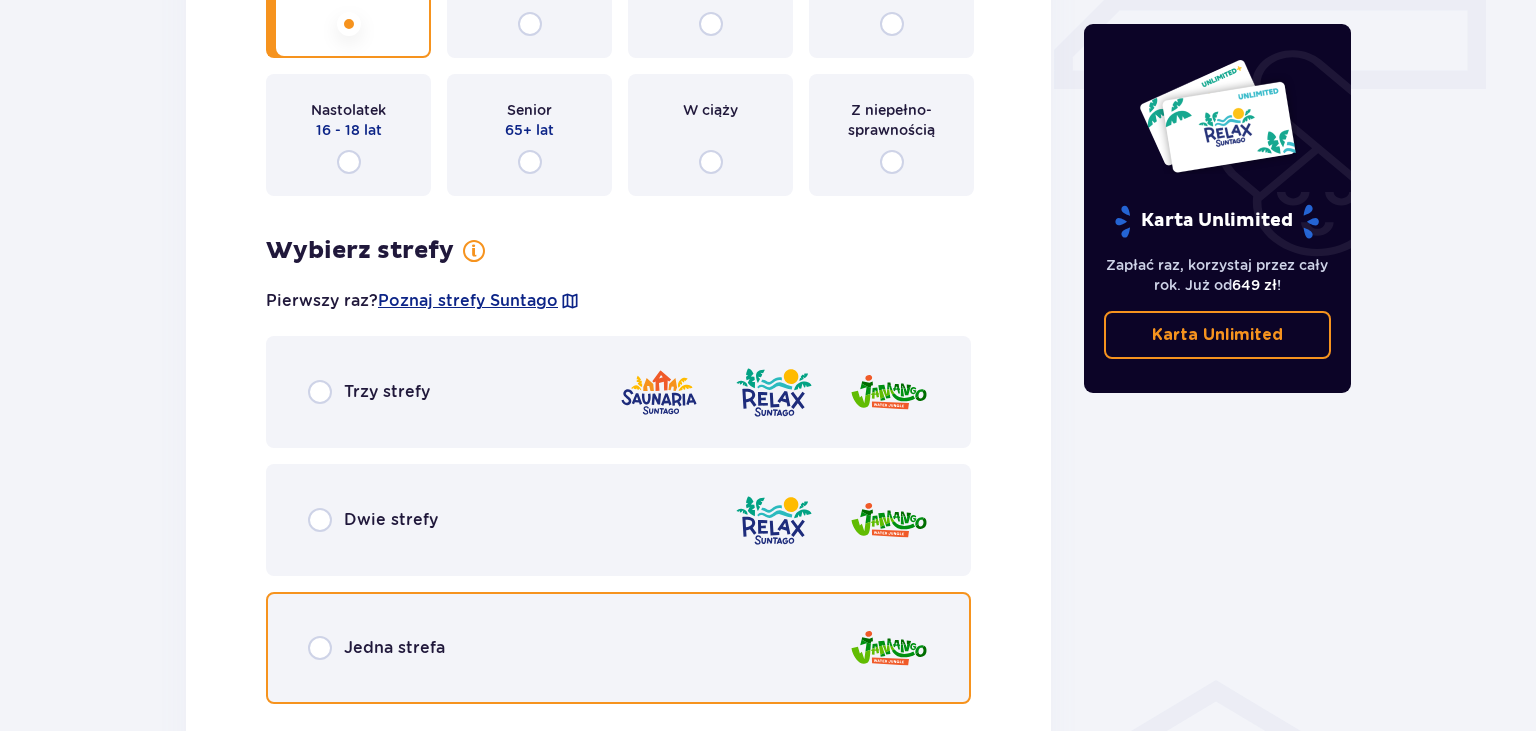click at bounding box center [320, 648] 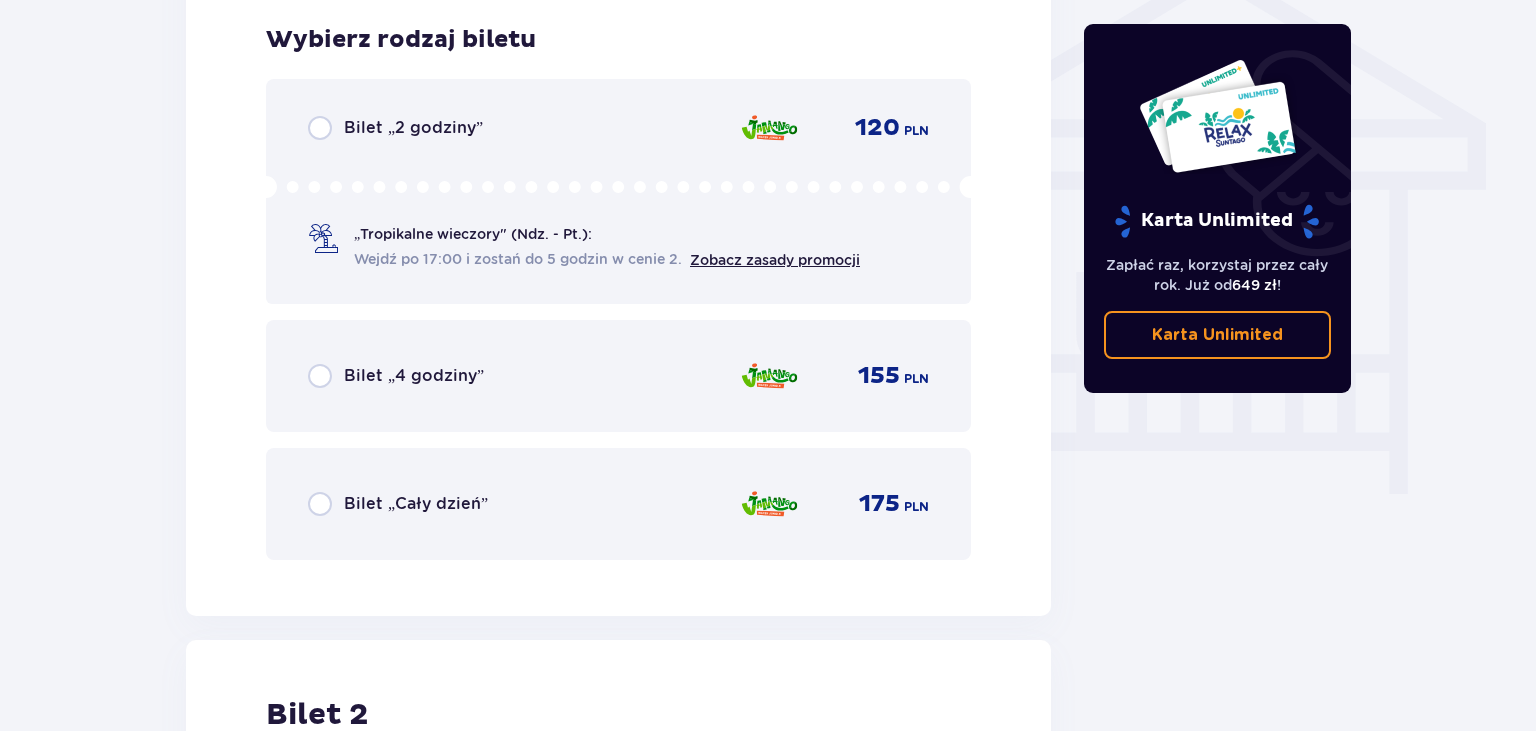 scroll, scrollTop: 1664, scrollLeft: 0, axis: vertical 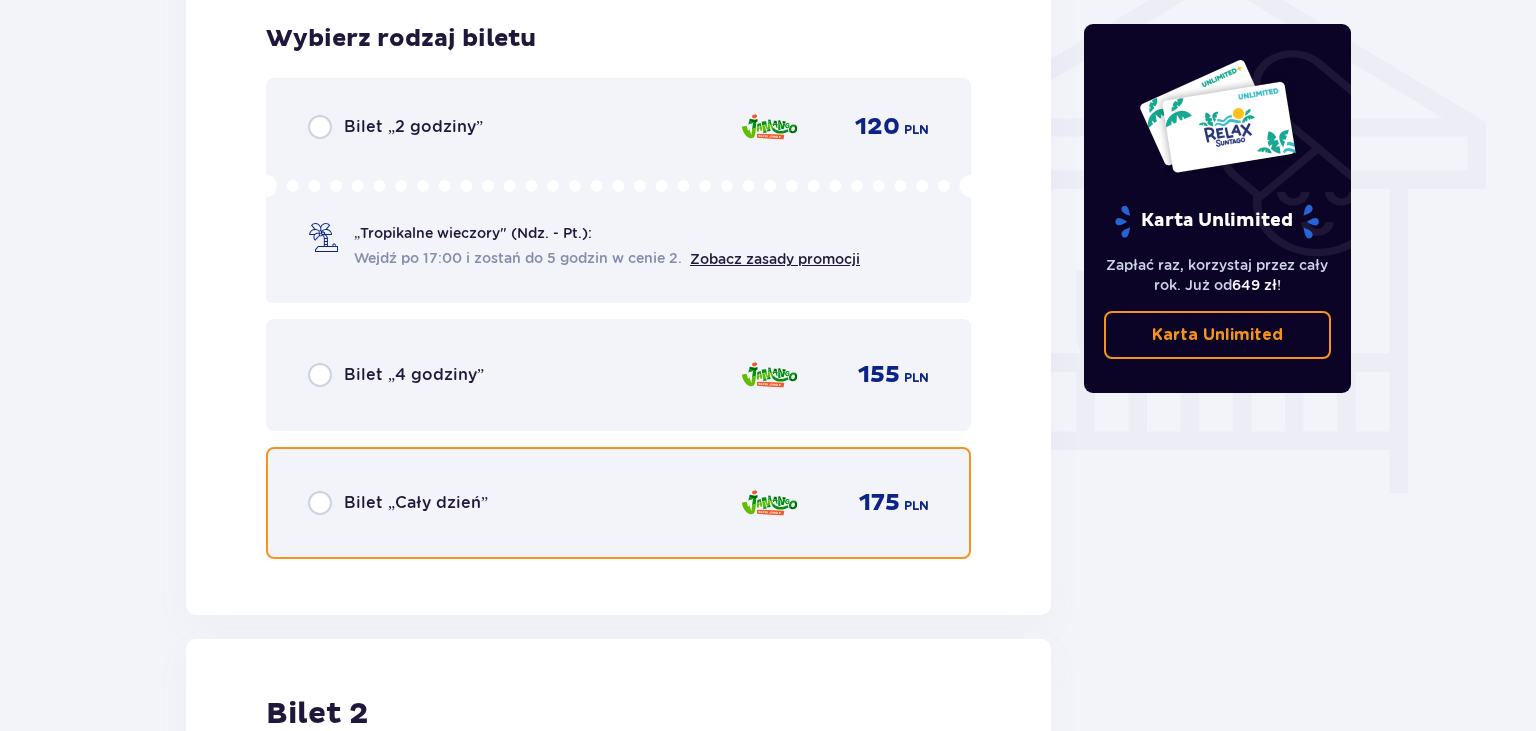 click at bounding box center [320, 503] 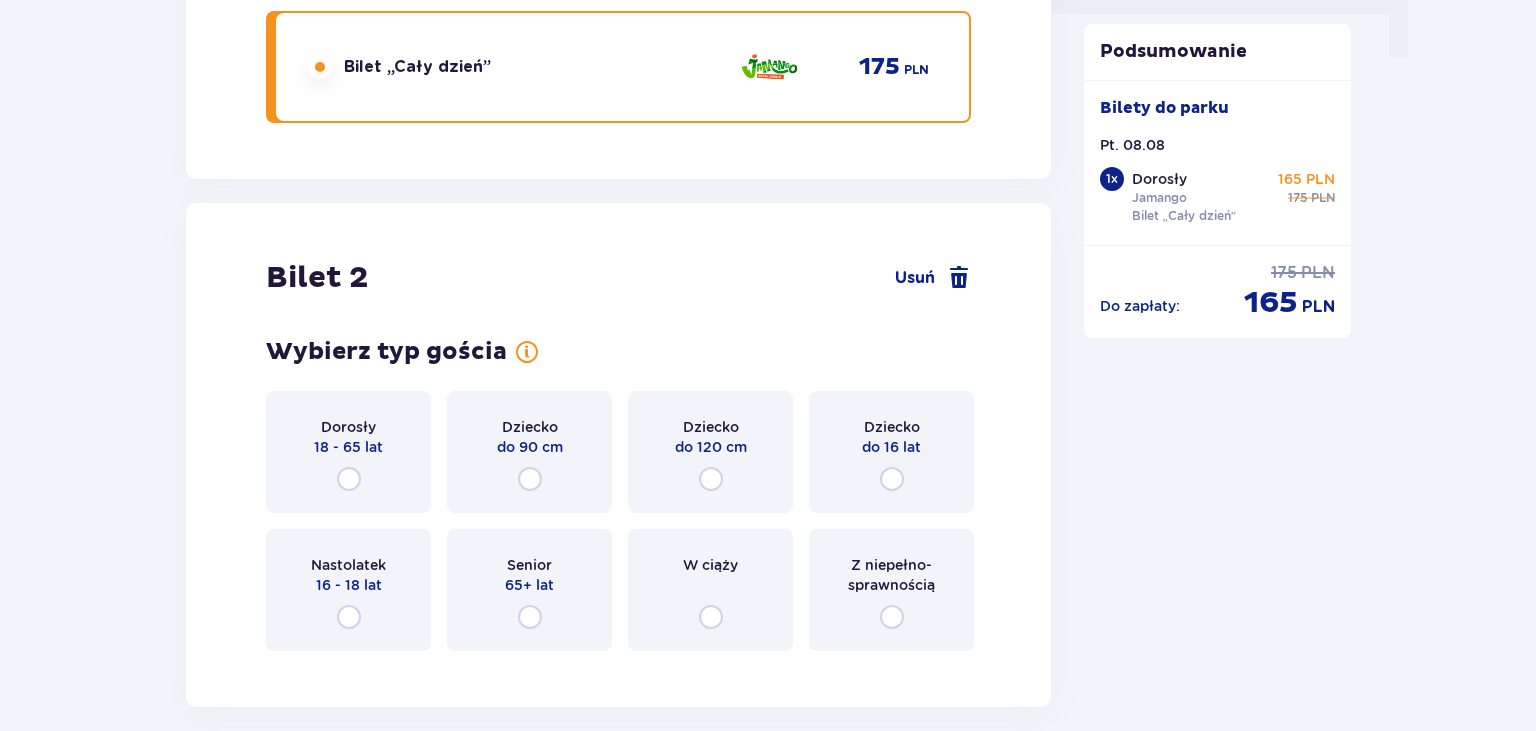 scroll, scrollTop: 2080, scrollLeft: 0, axis: vertical 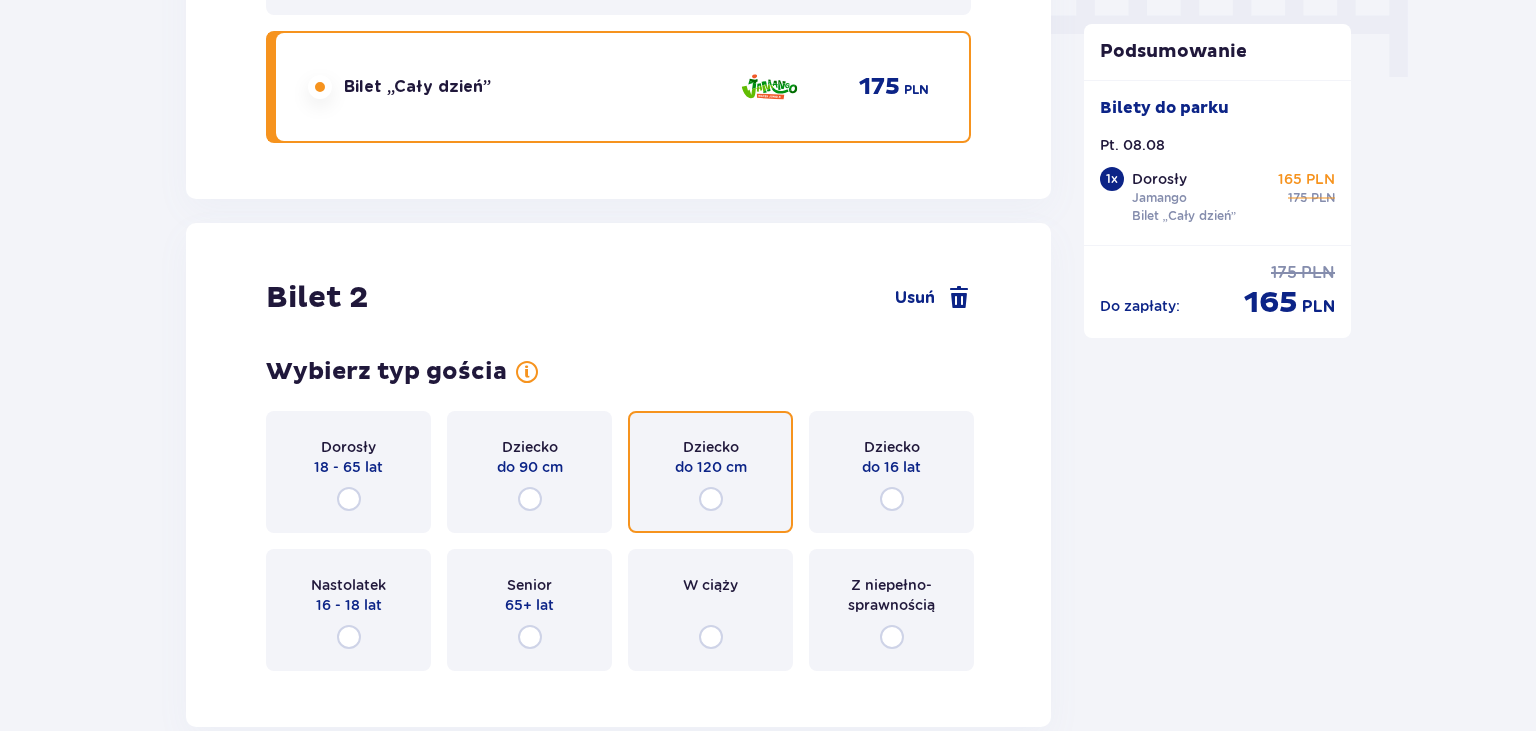click at bounding box center [711, 499] 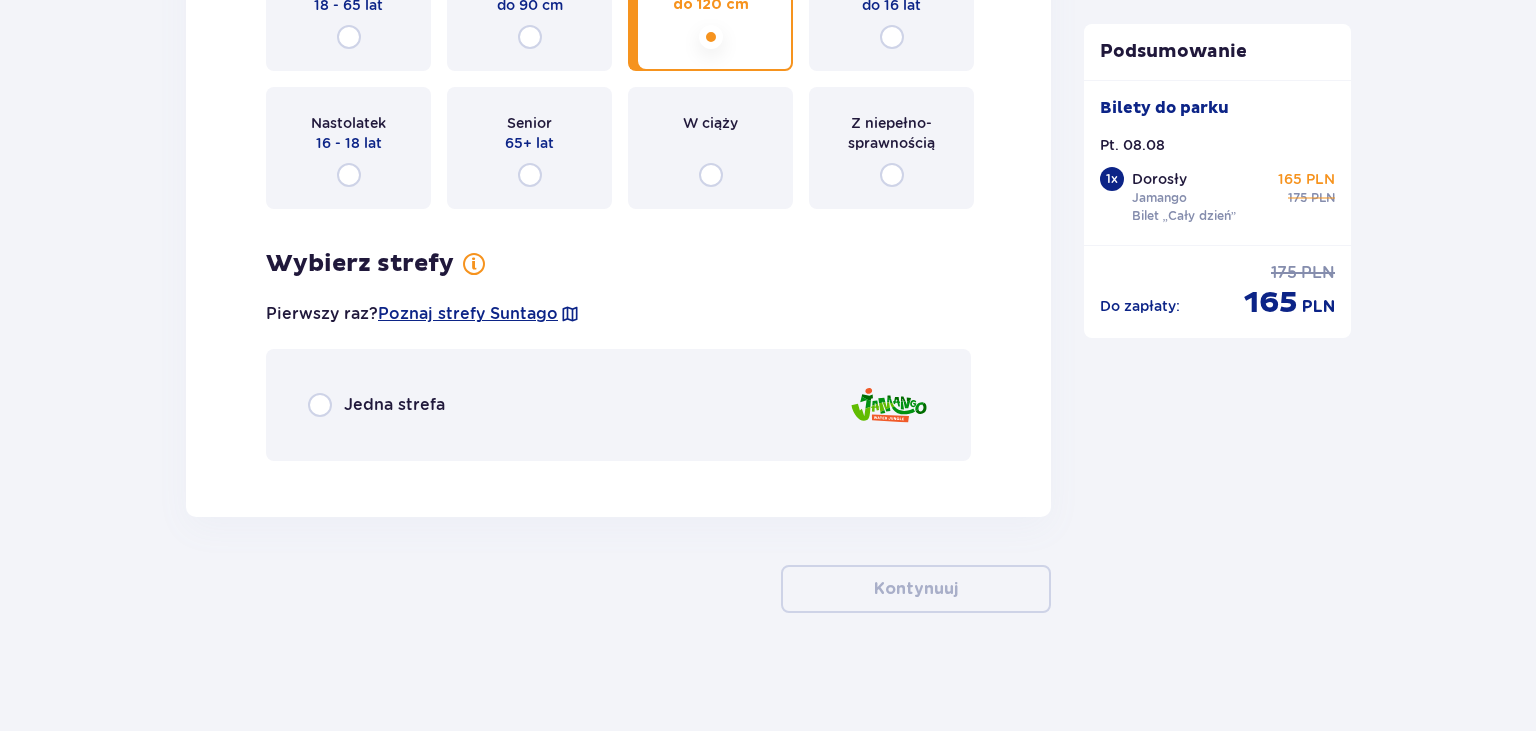 scroll, scrollTop: 2543, scrollLeft: 0, axis: vertical 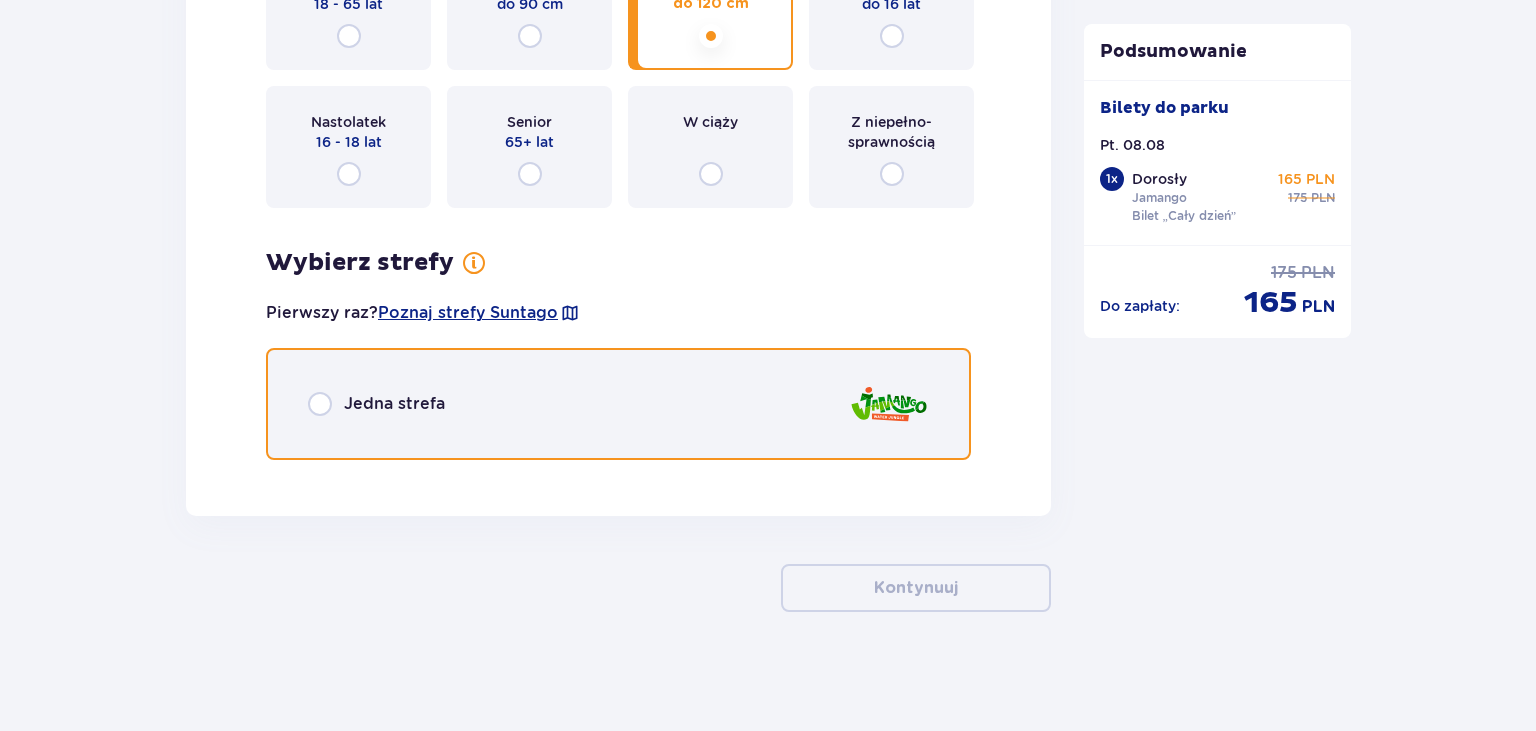 click at bounding box center (320, 404) 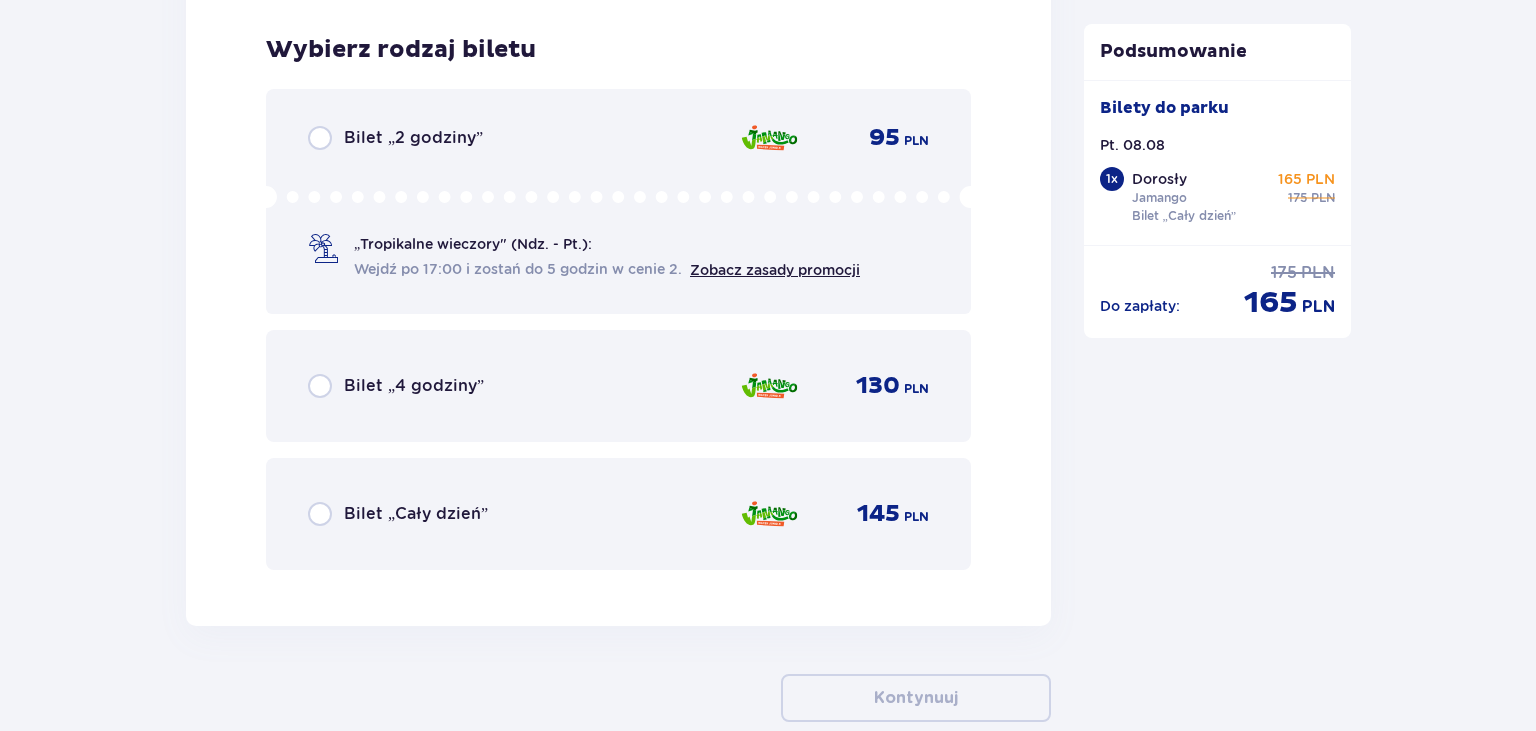 scroll, scrollTop: 3018, scrollLeft: 0, axis: vertical 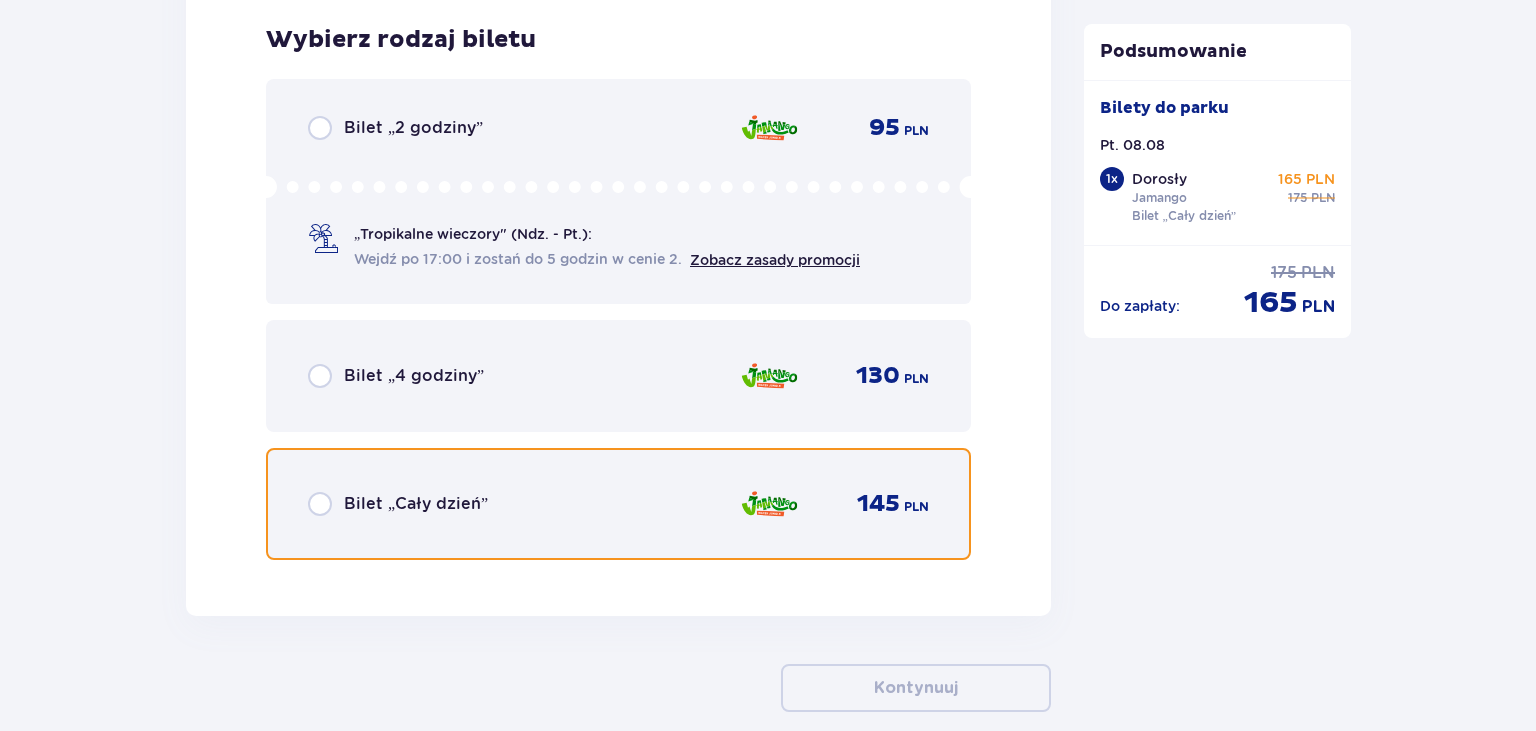 click at bounding box center (320, 504) 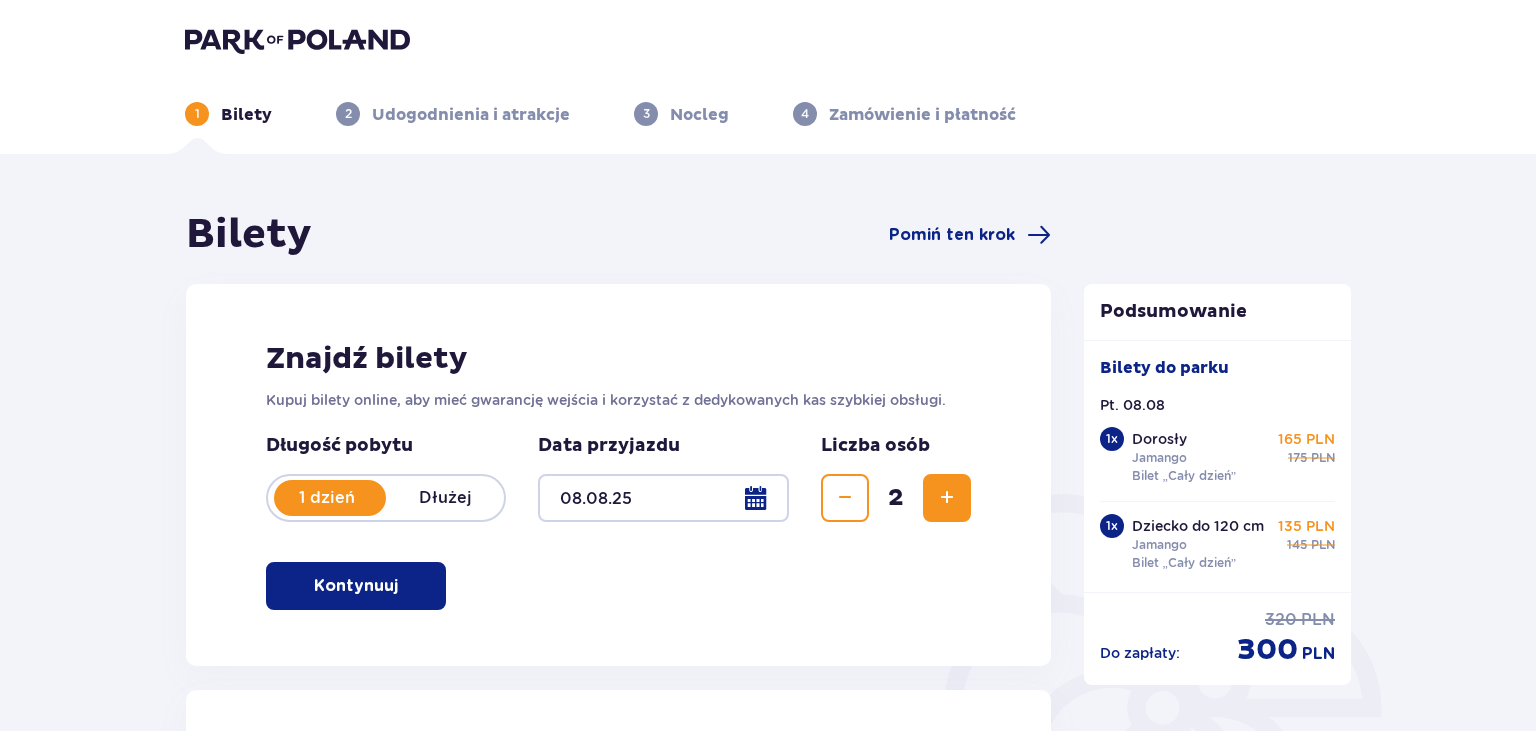scroll, scrollTop: 0, scrollLeft: 0, axis: both 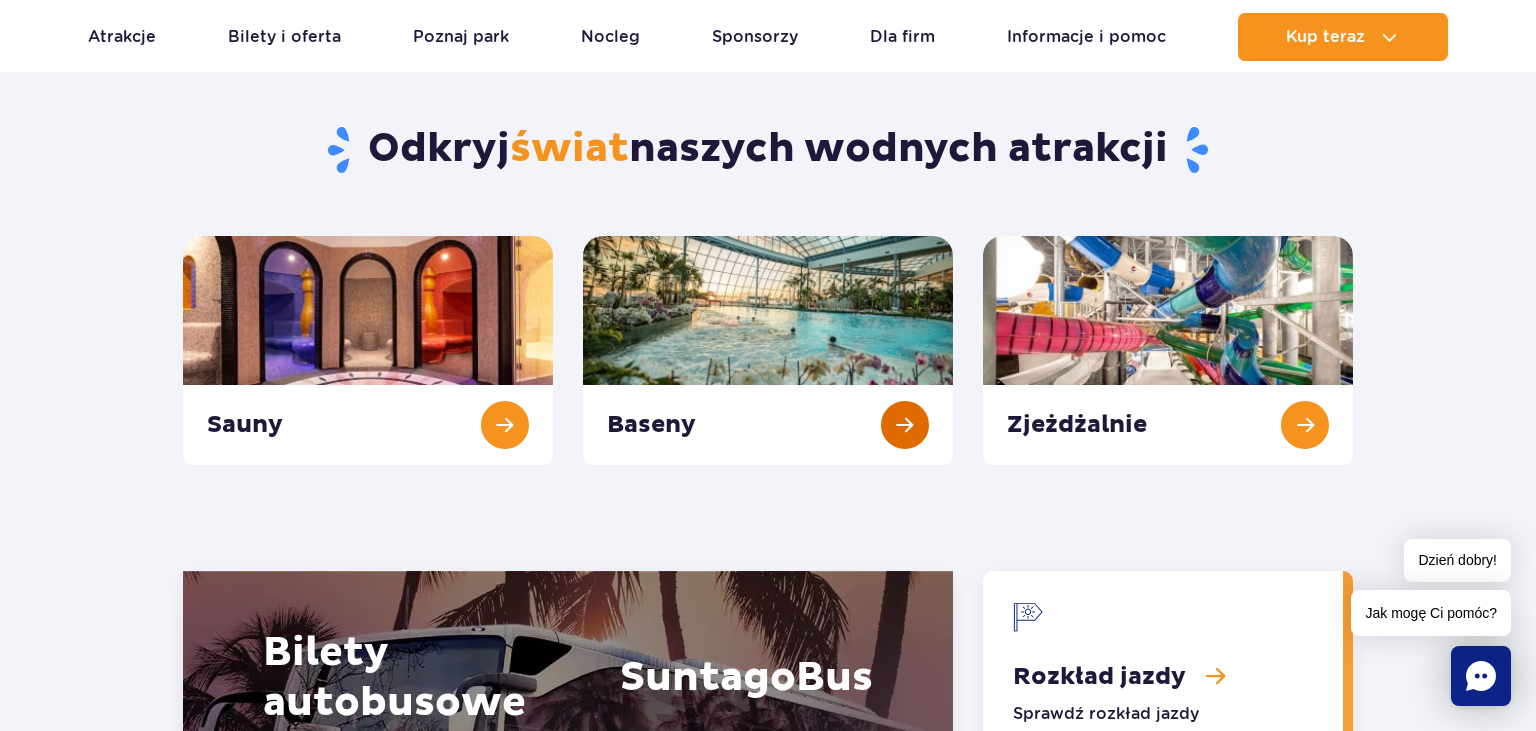 click at bounding box center (768, 350) 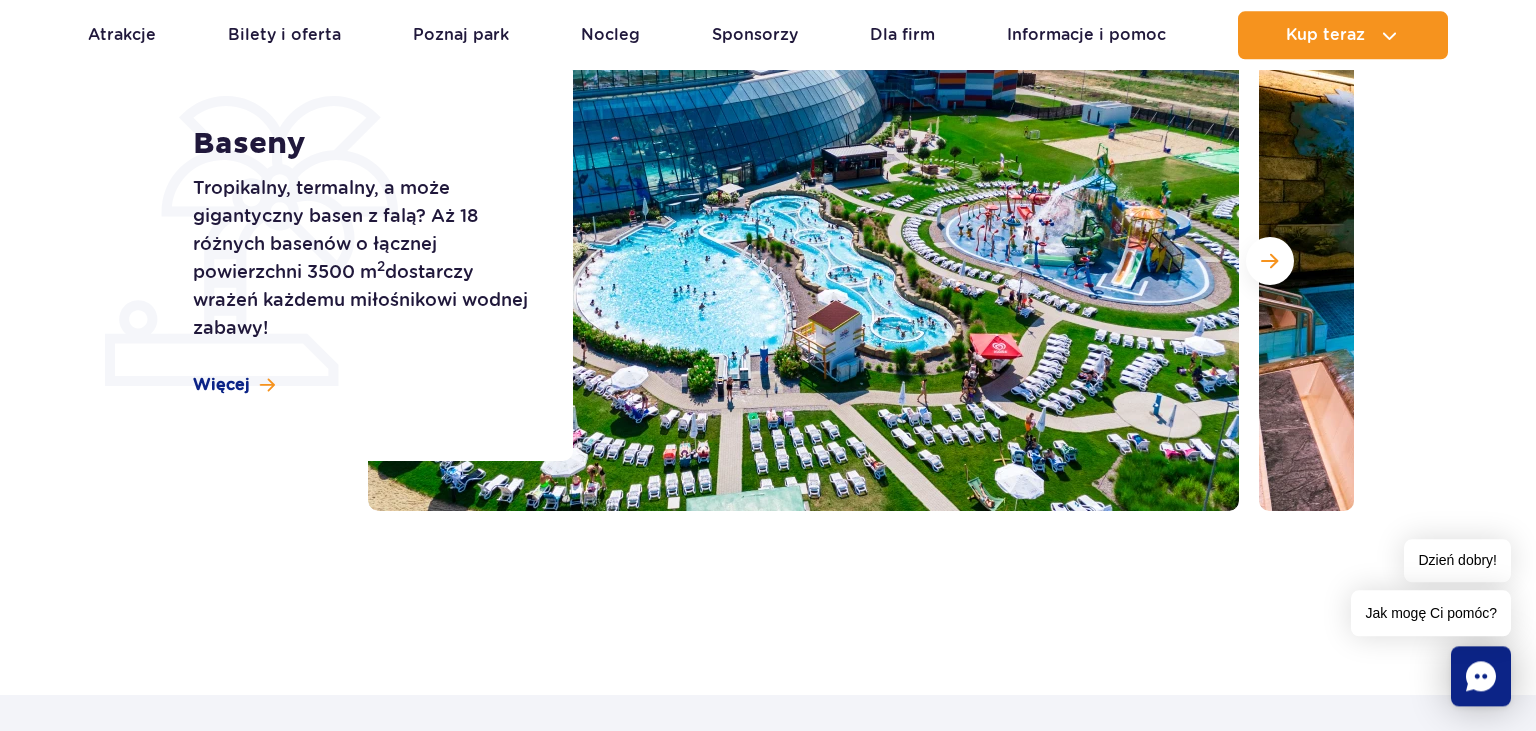 scroll, scrollTop: 211, scrollLeft: 0, axis: vertical 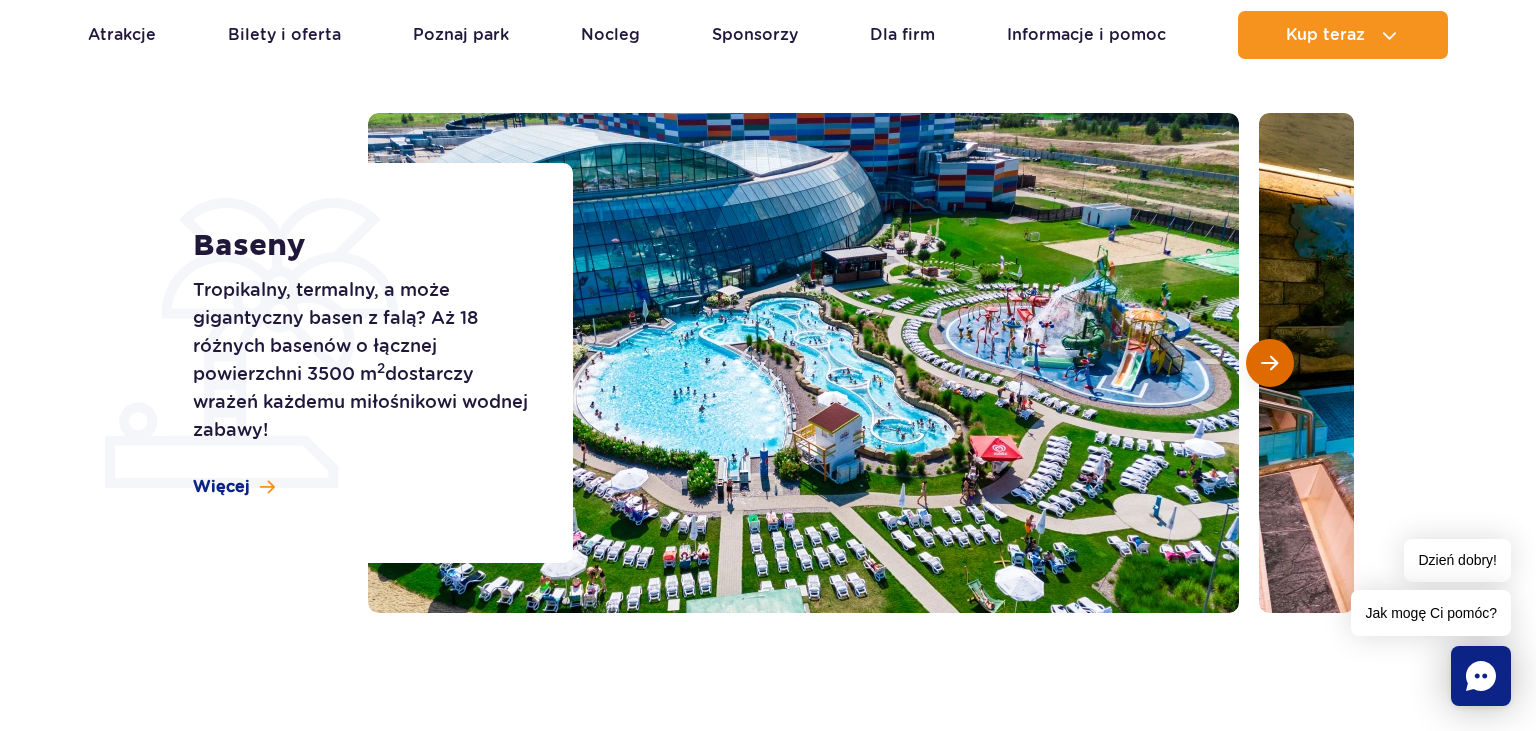 click at bounding box center (1269, 363) 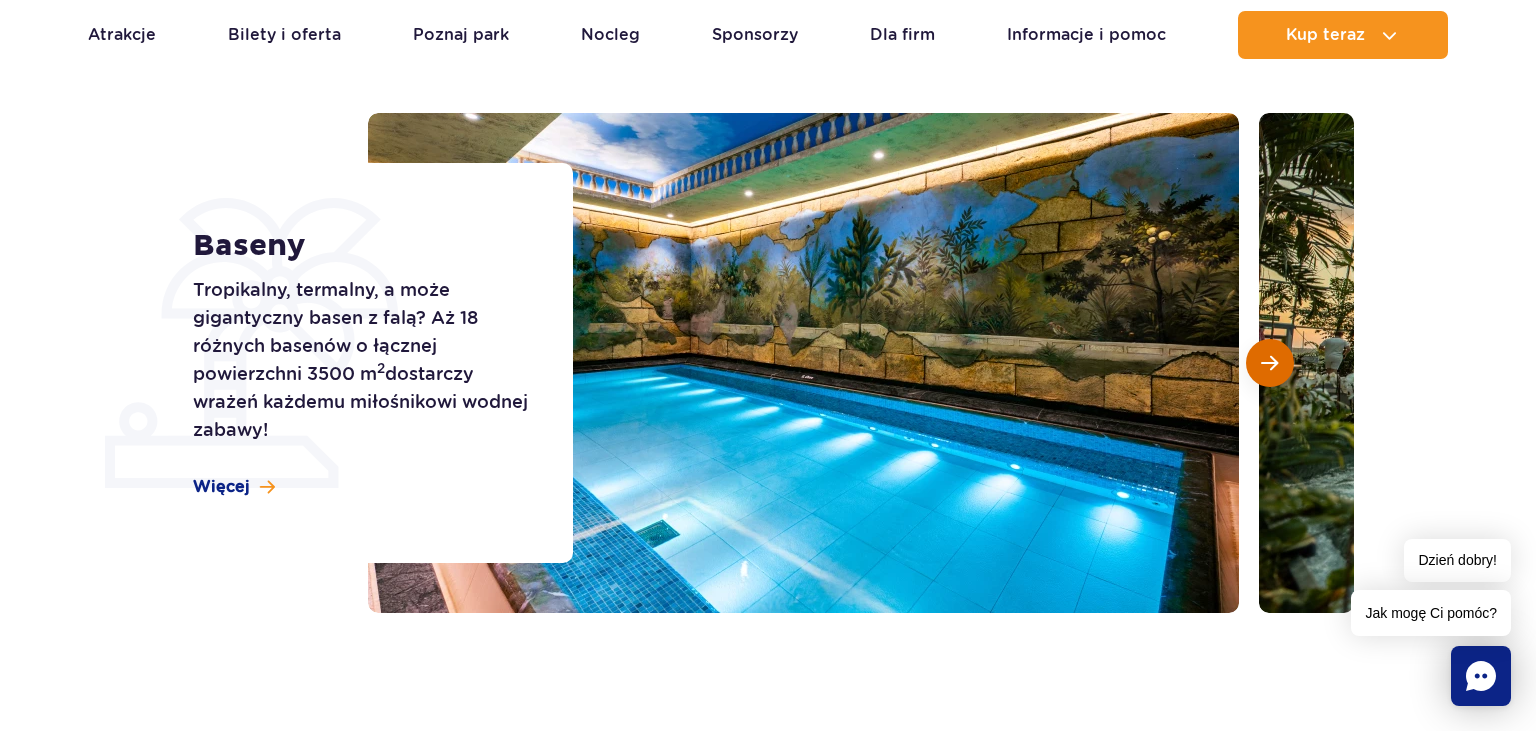 click at bounding box center (1269, 363) 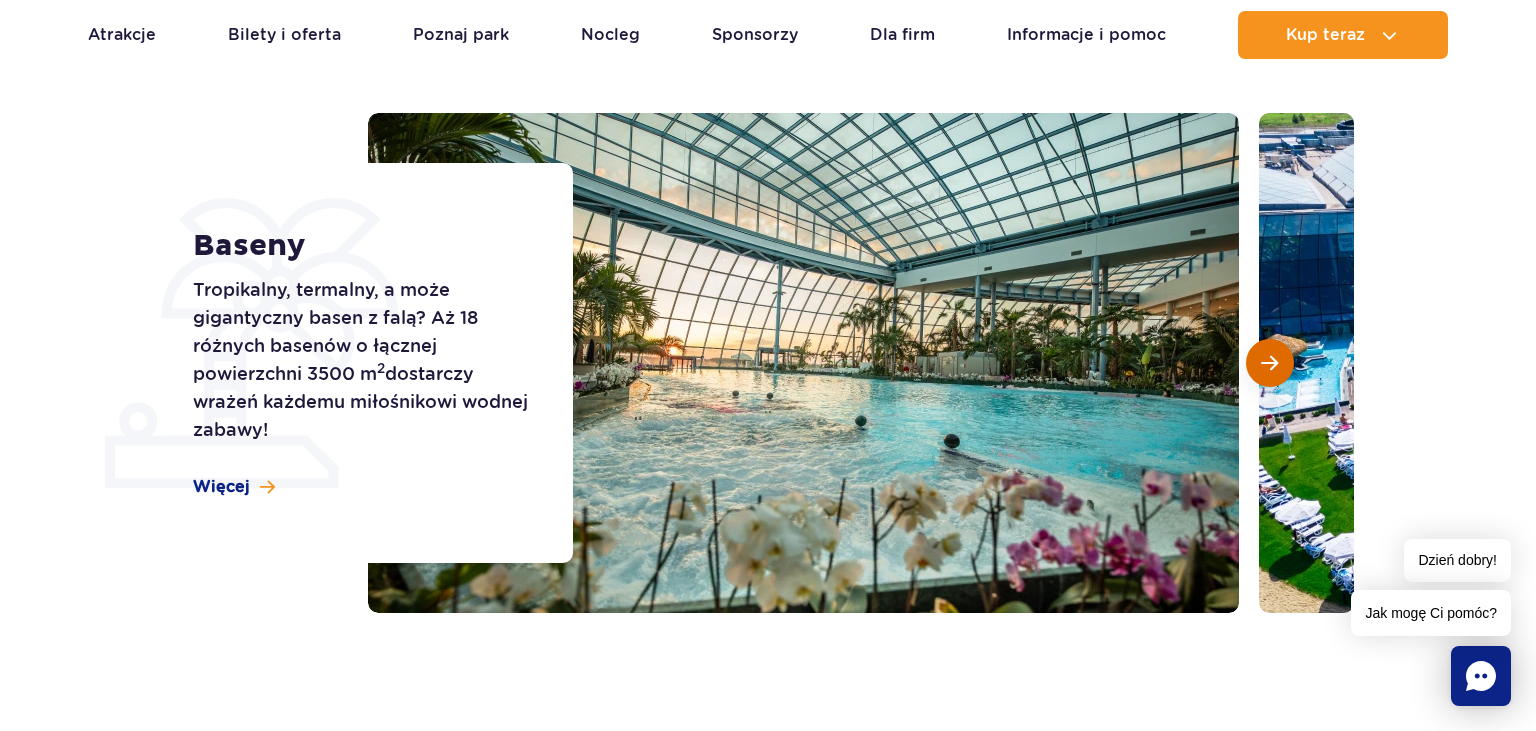 click at bounding box center [1269, 363] 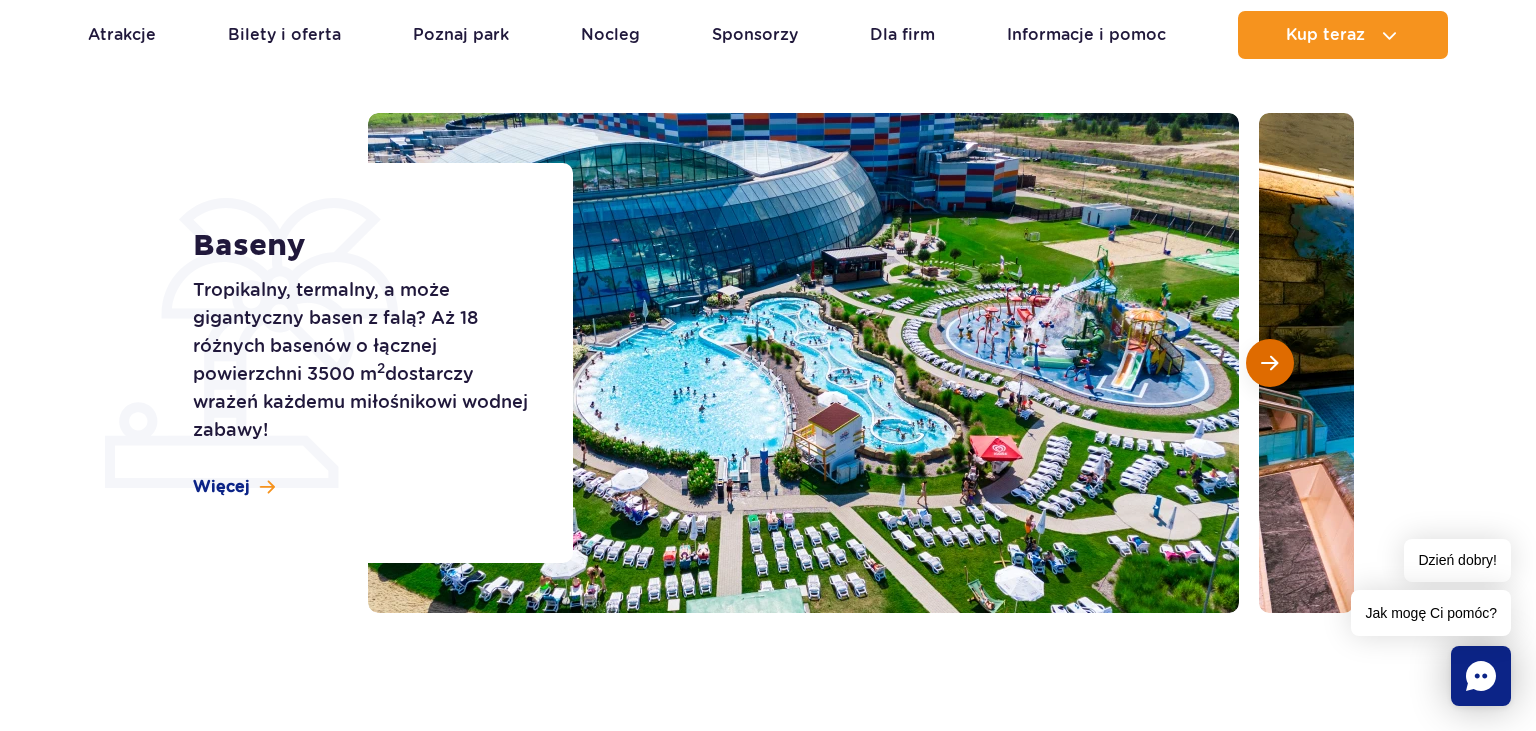 click at bounding box center [1269, 363] 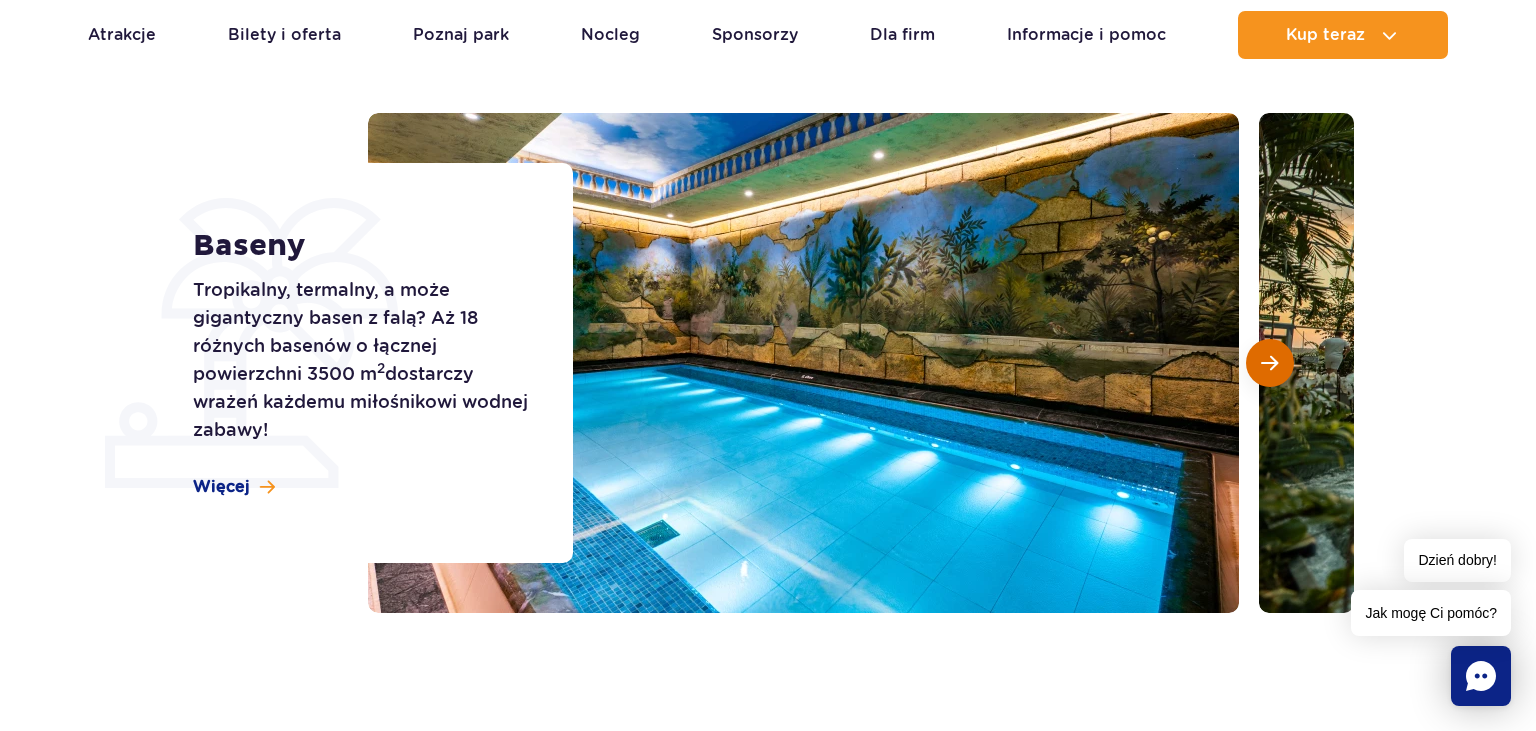 click at bounding box center [1269, 363] 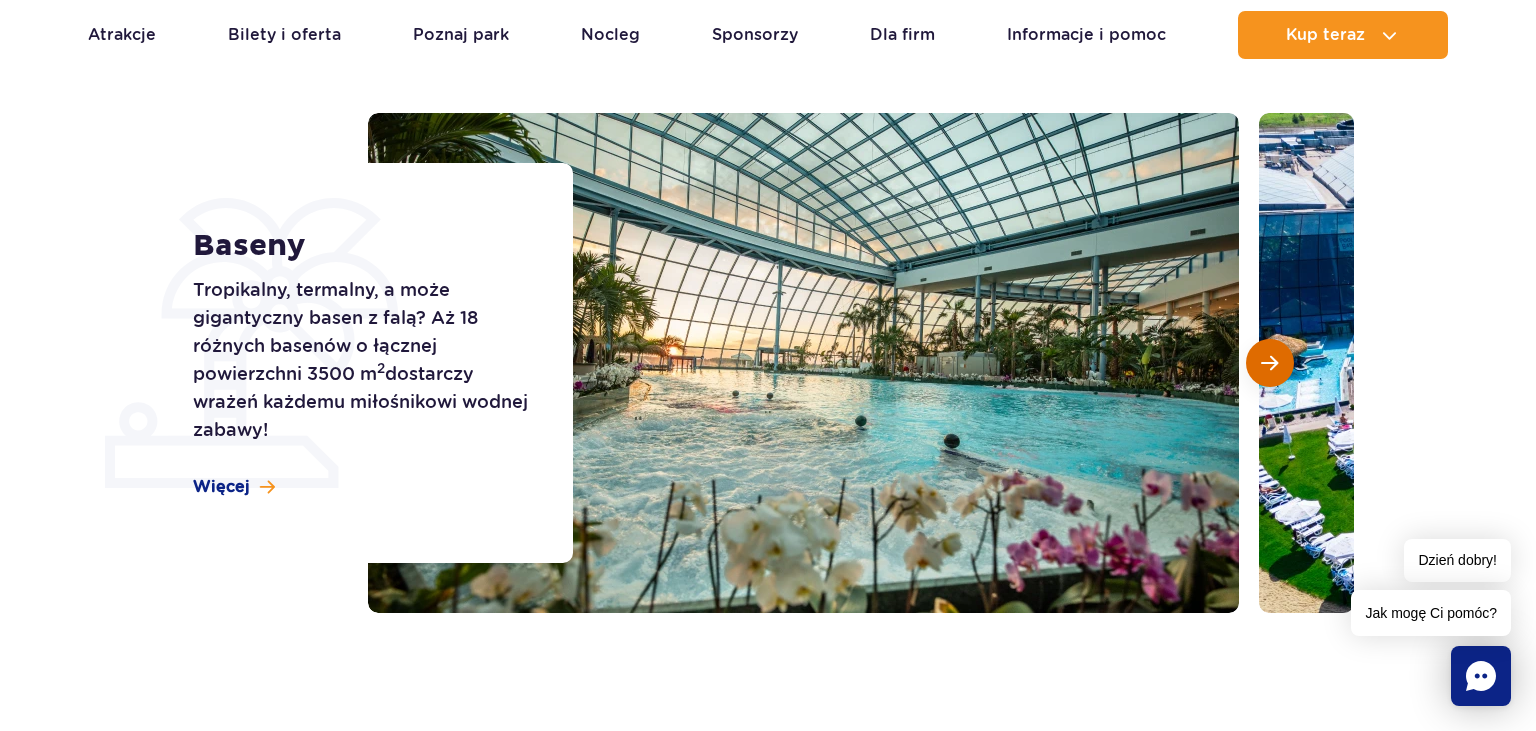 drag, startPoint x: 1270, startPoint y: 367, endPoint x: 1270, endPoint y: 379, distance: 12 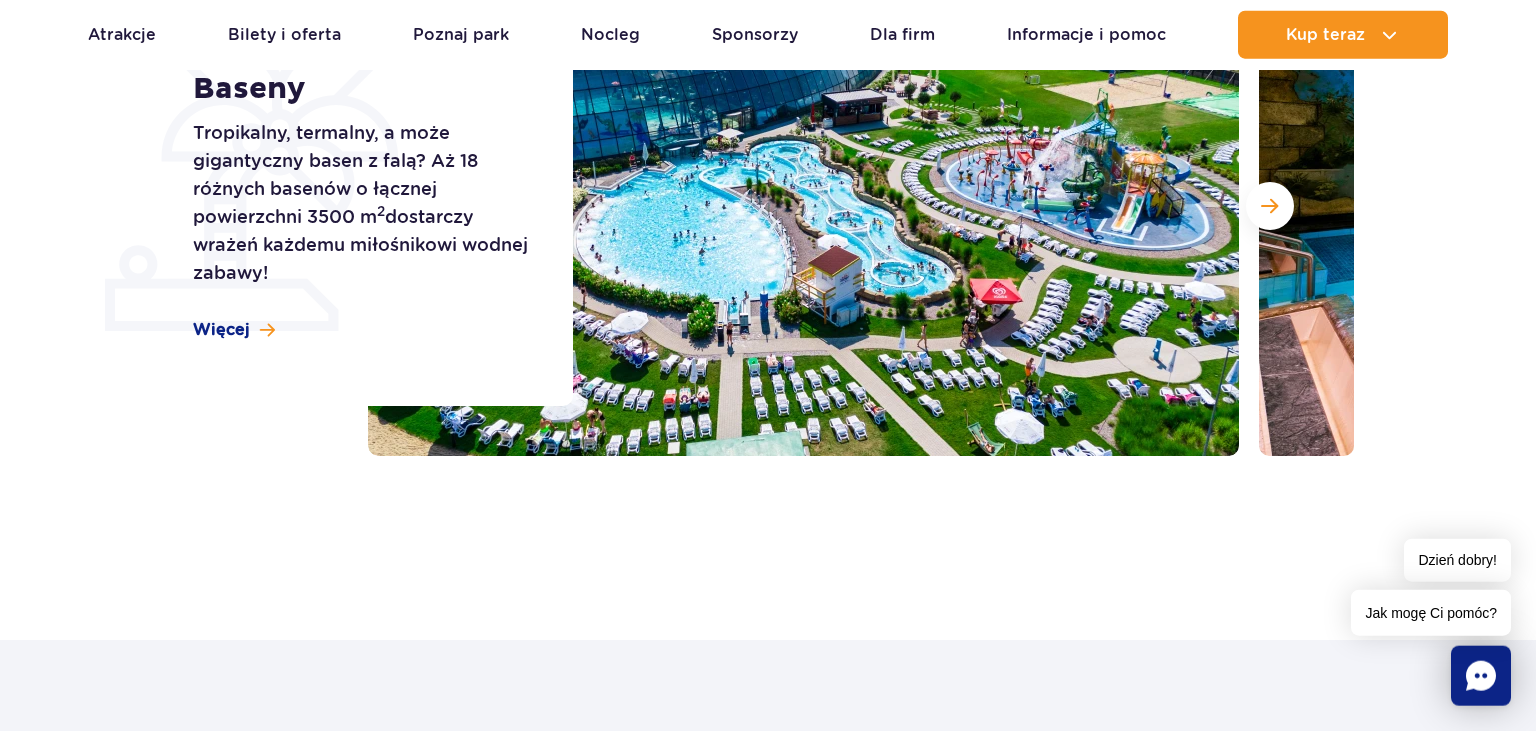 scroll, scrollTop: 105, scrollLeft: 0, axis: vertical 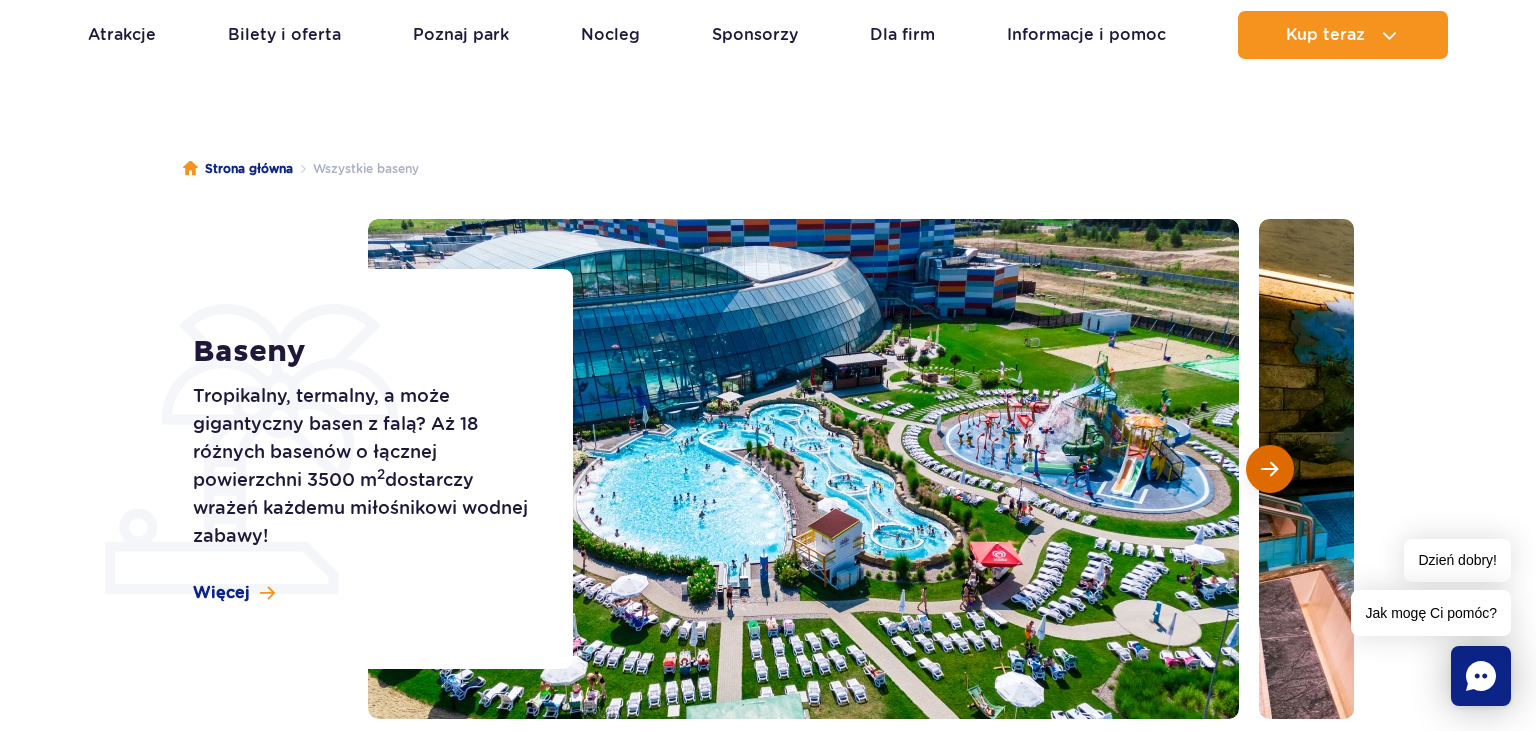 click at bounding box center (1269, 469) 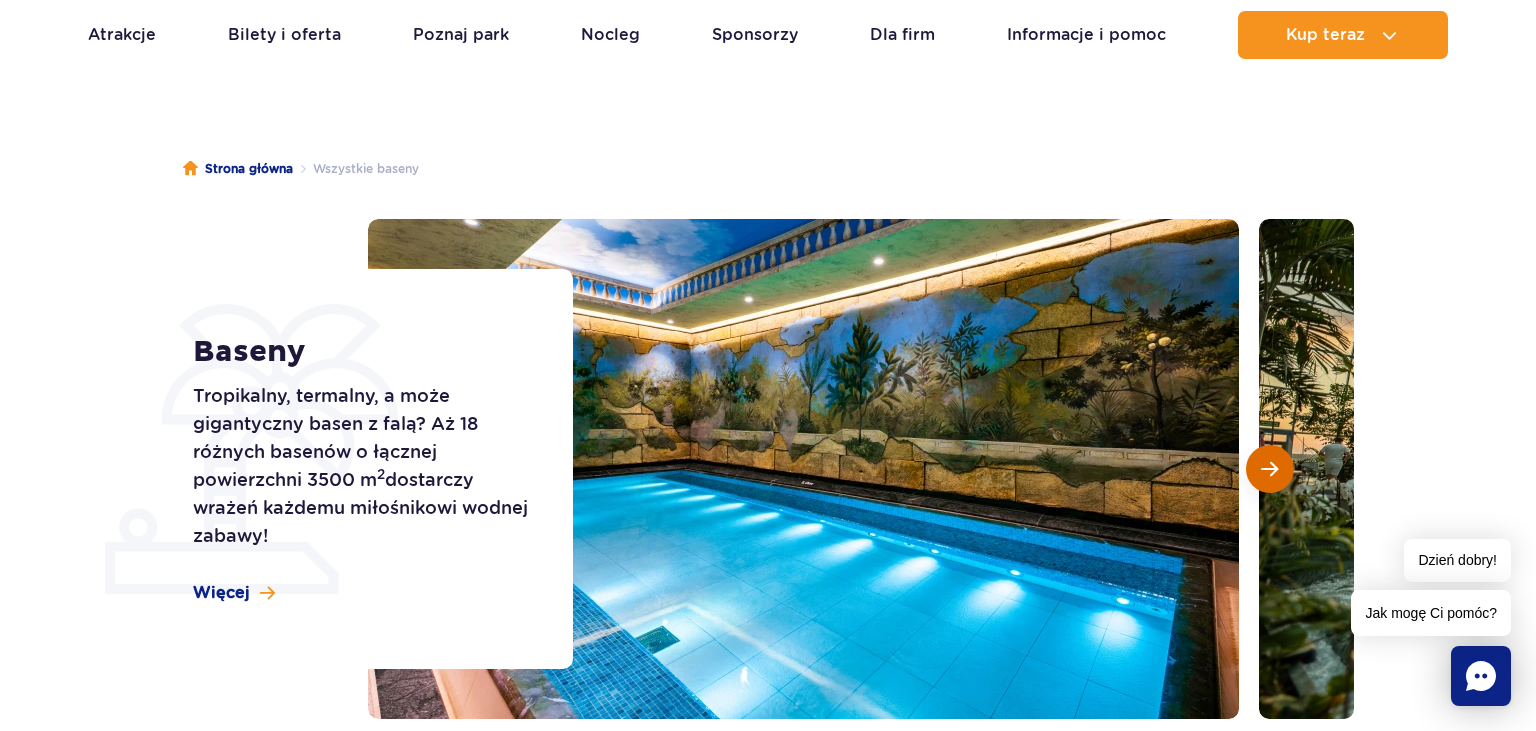 click at bounding box center (1269, 469) 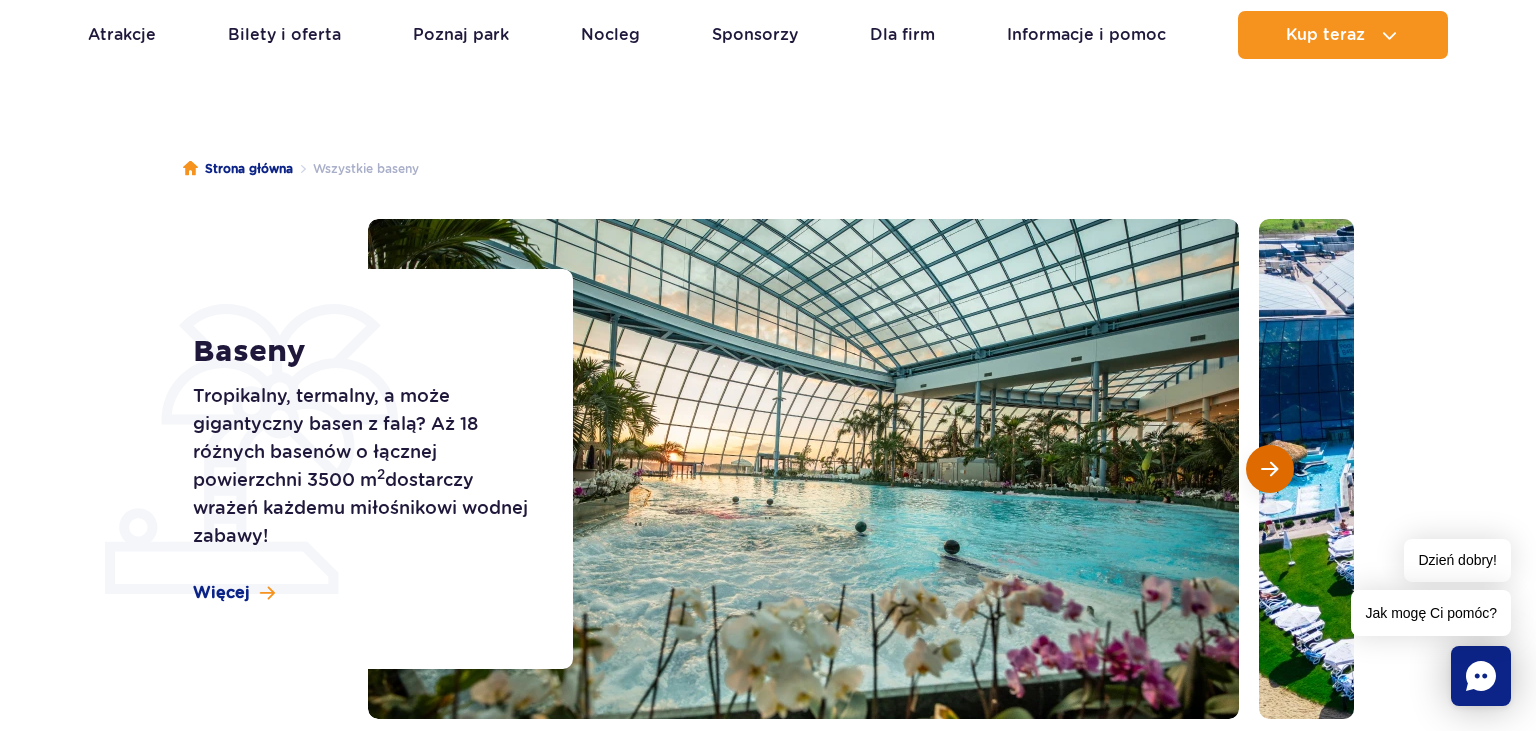 click at bounding box center (1269, 469) 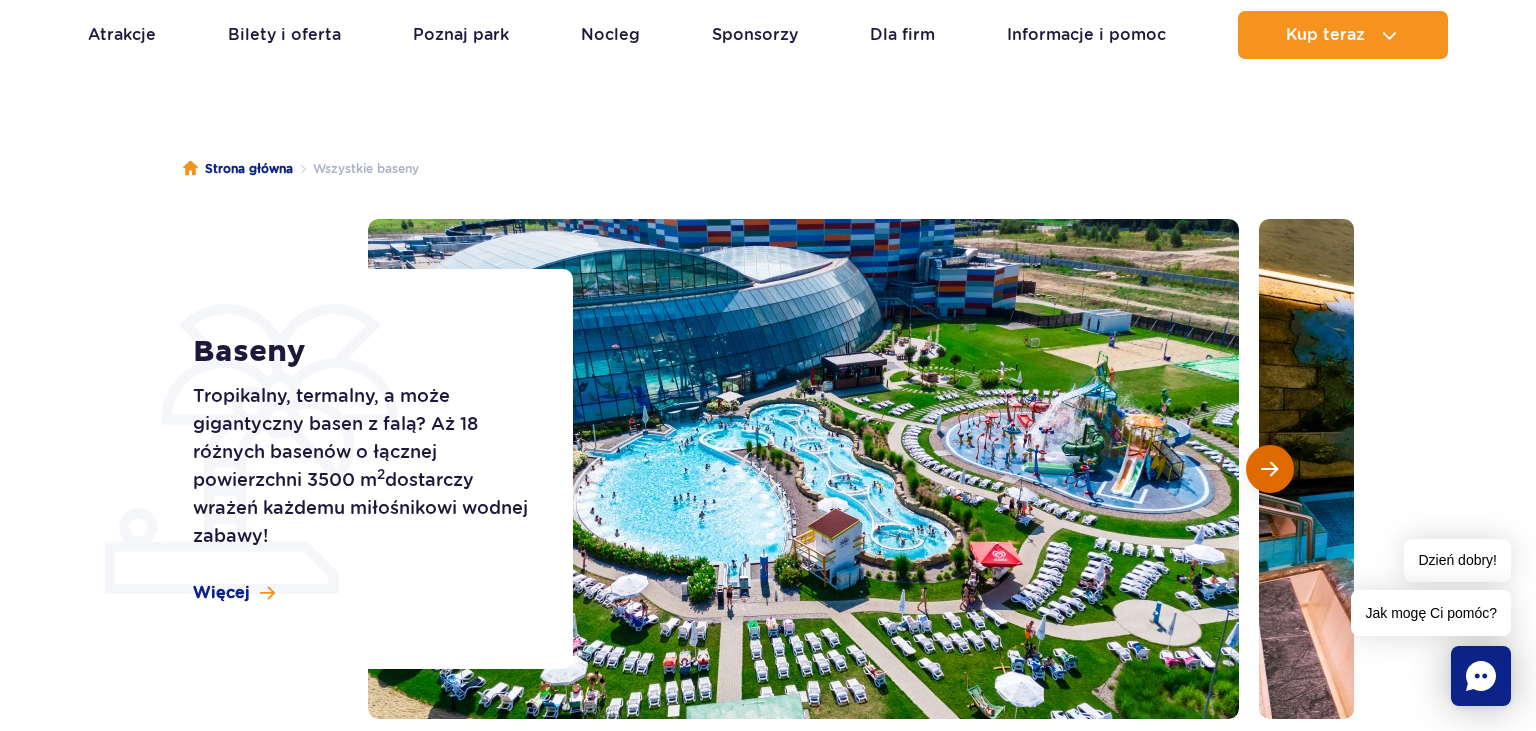 click at bounding box center (1269, 469) 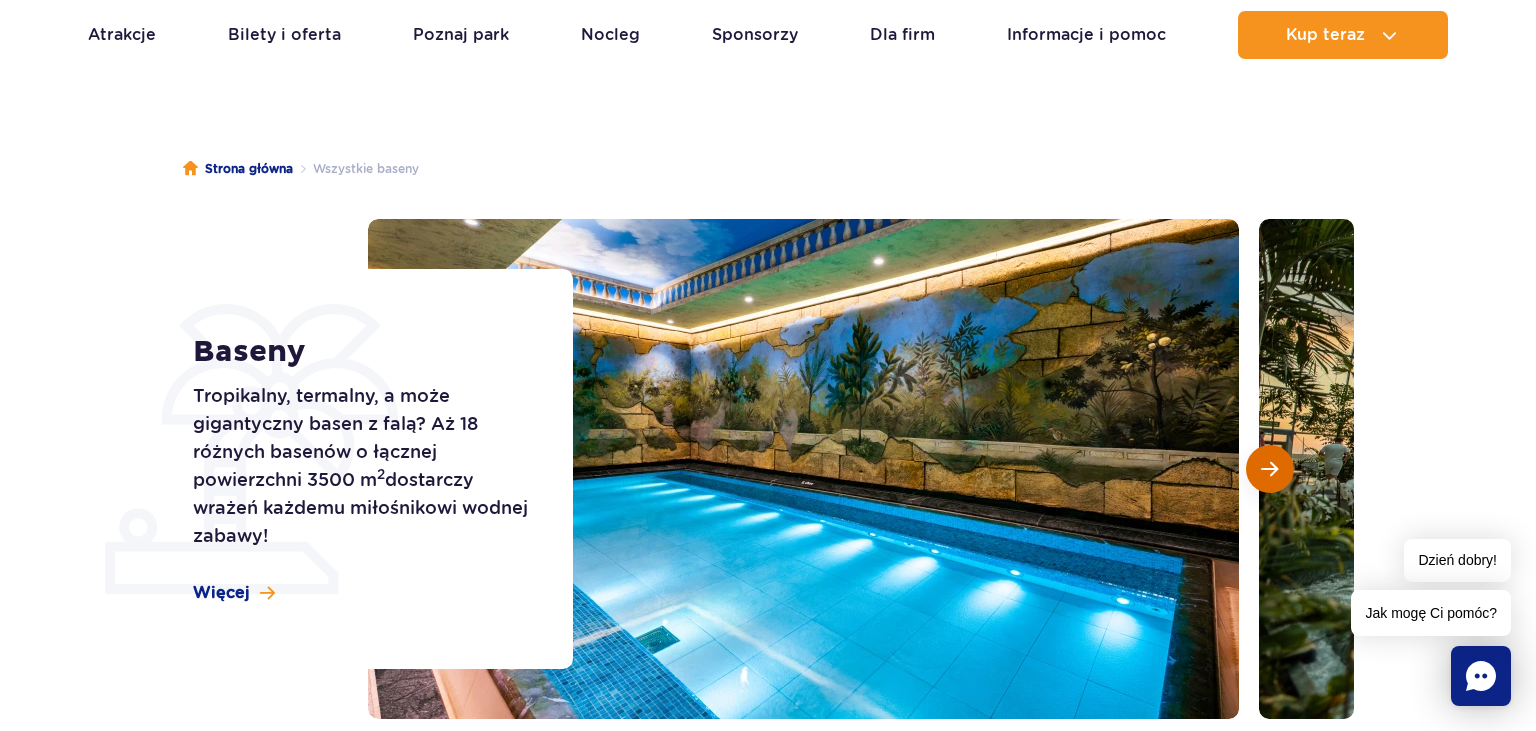click at bounding box center [1269, 469] 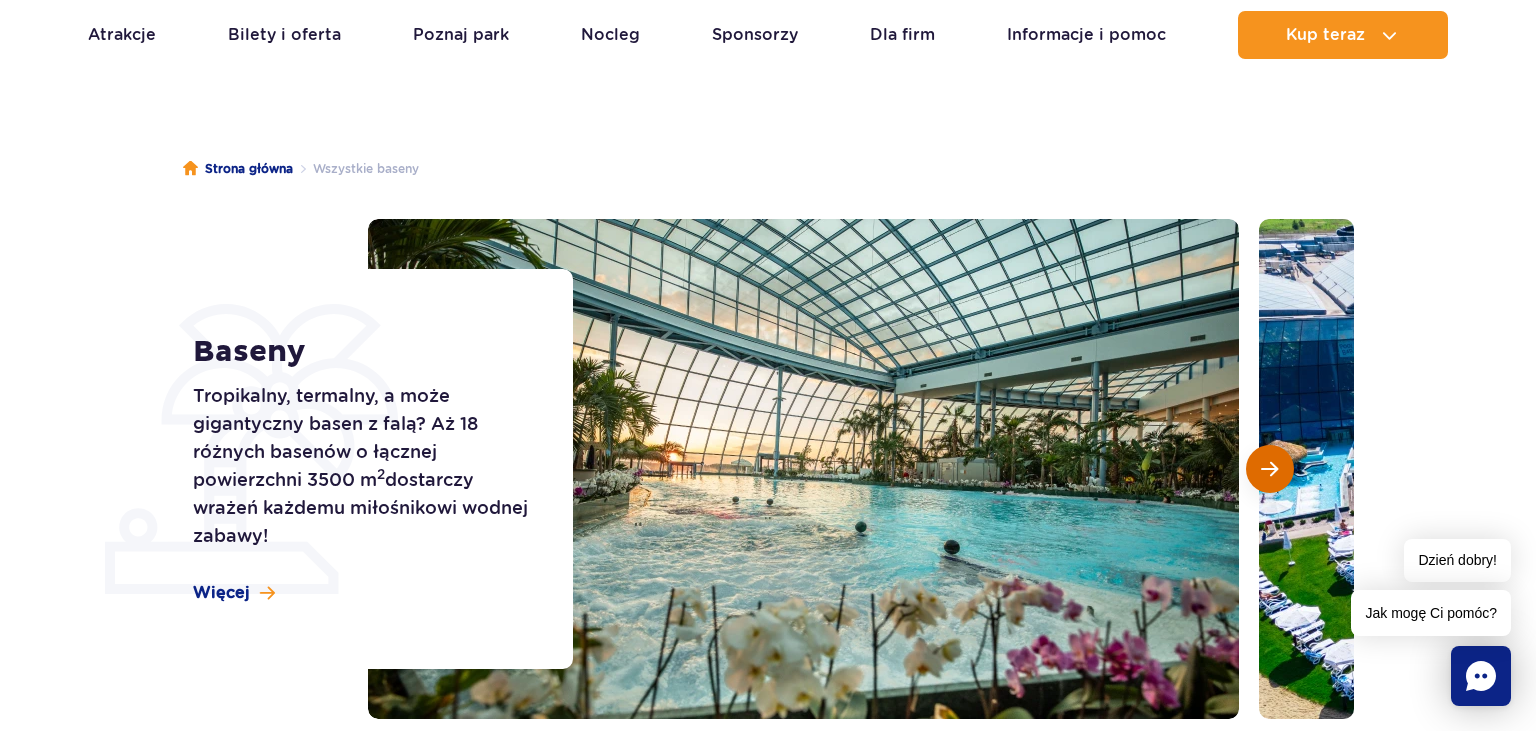 click at bounding box center (1269, 469) 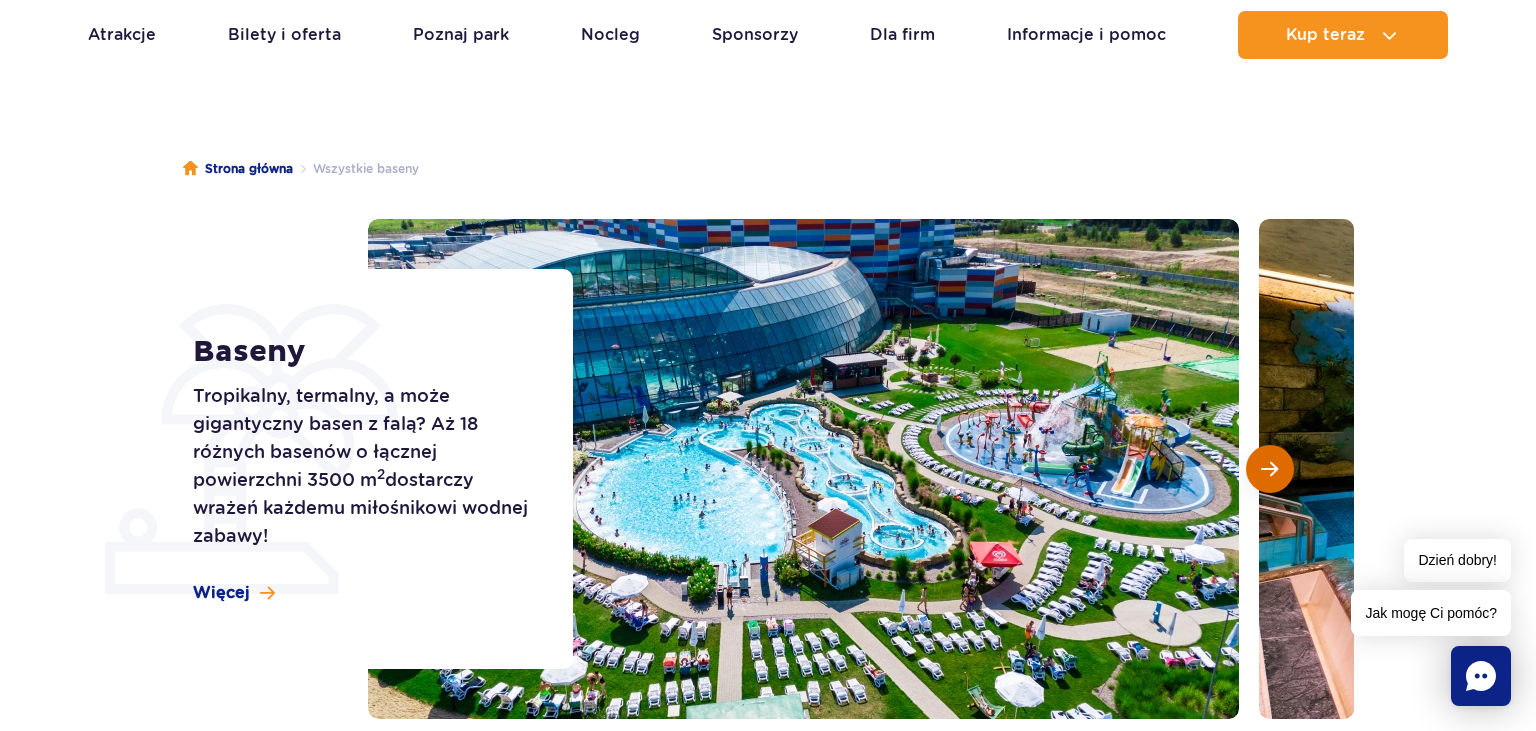 click at bounding box center [1269, 469] 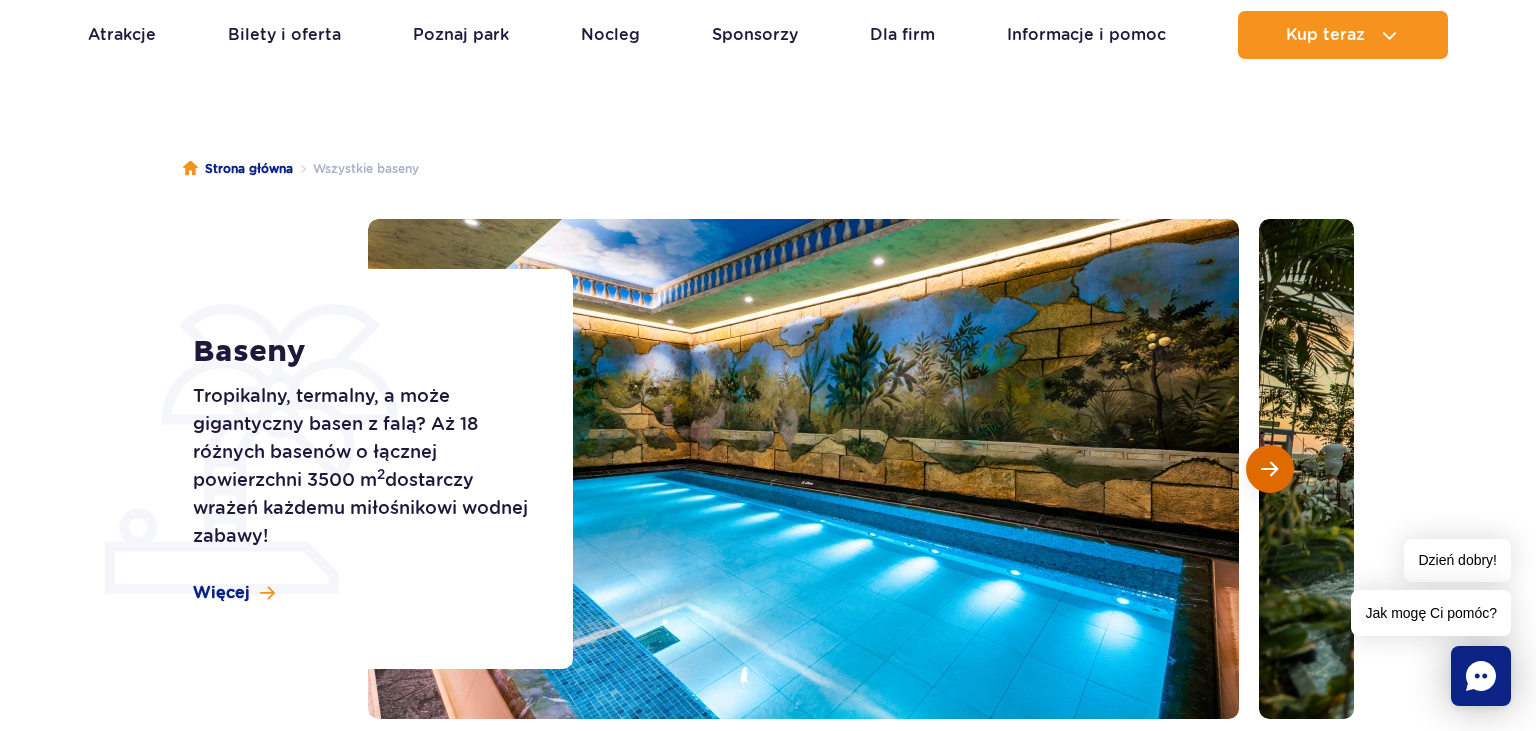click at bounding box center [1269, 469] 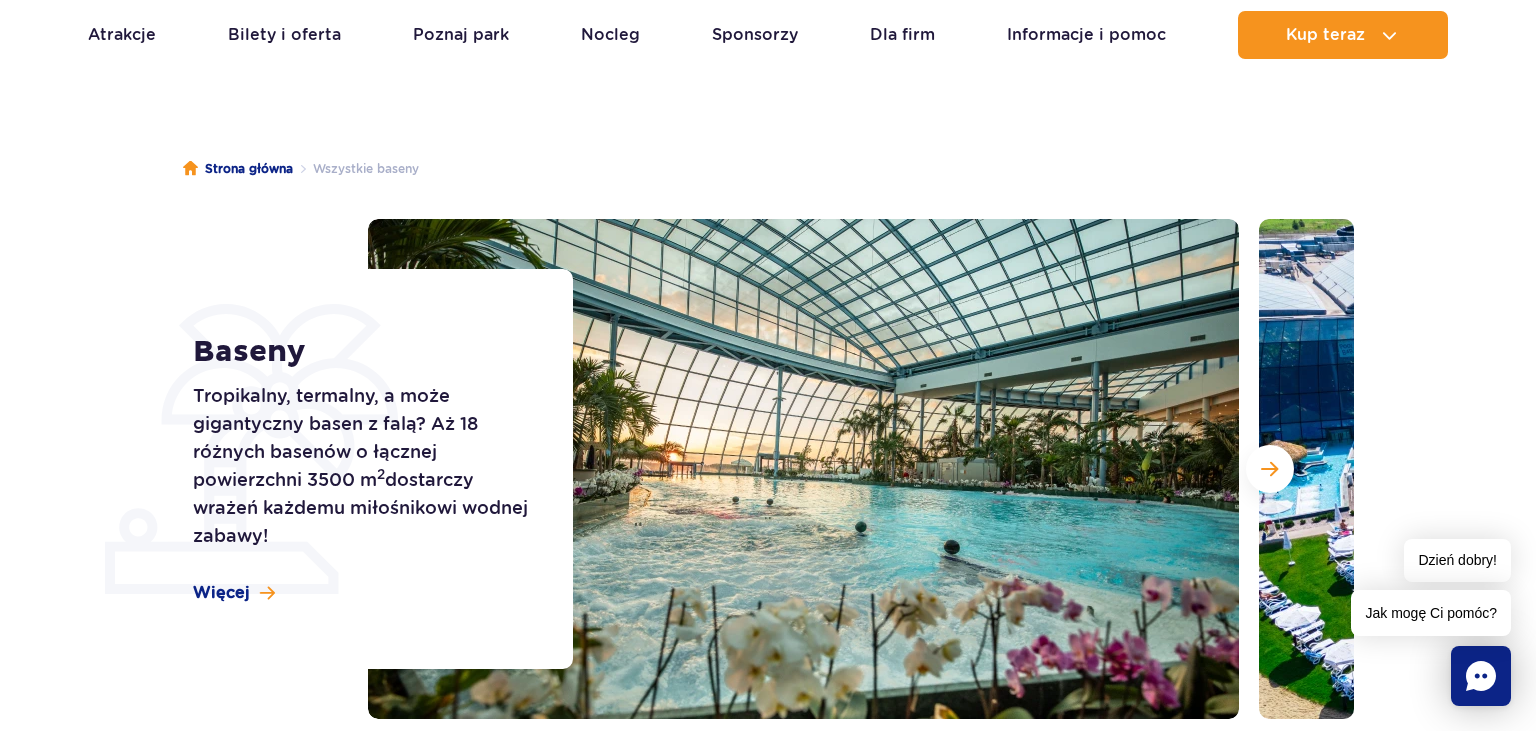 click at bounding box center [803, 469] 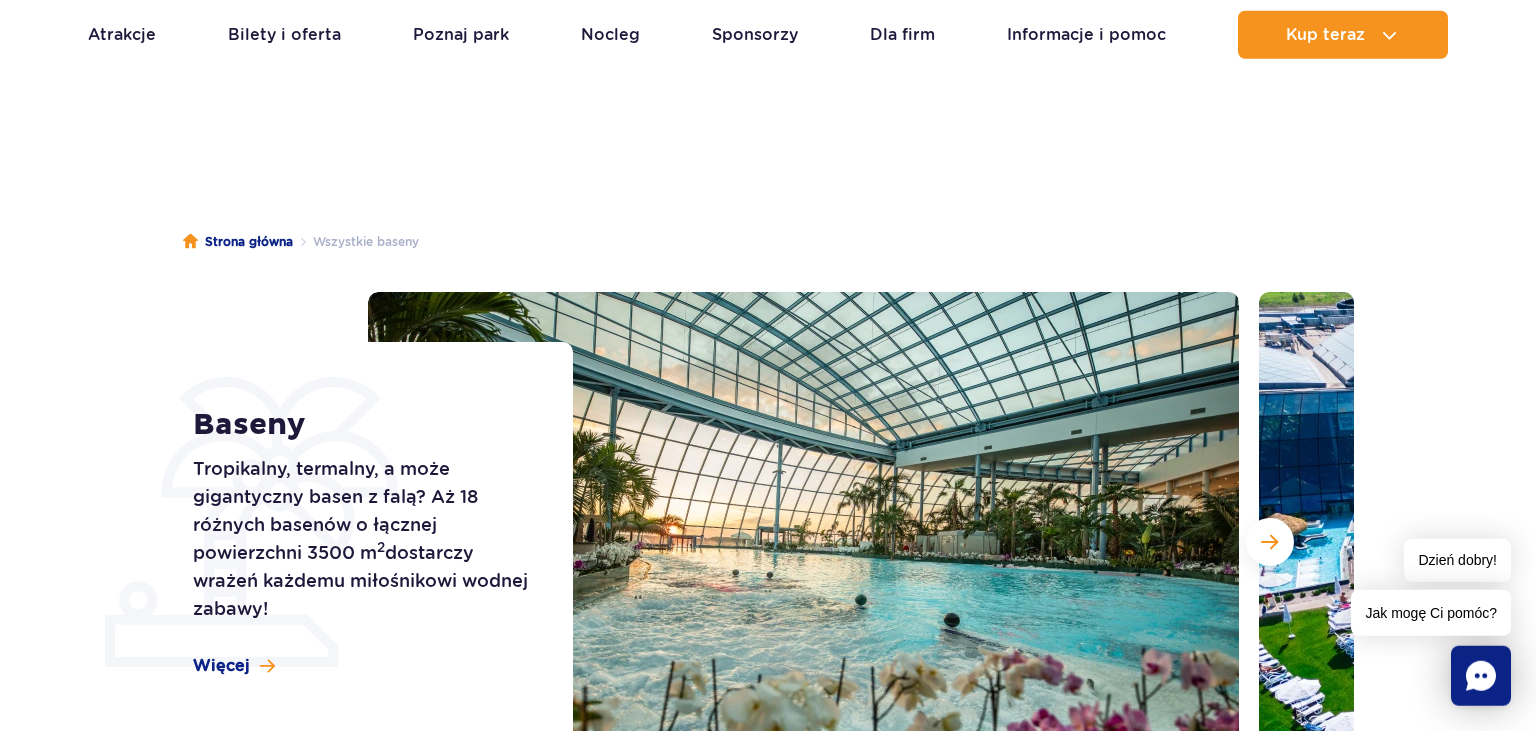 scroll, scrollTop: 0, scrollLeft: 0, axis: both 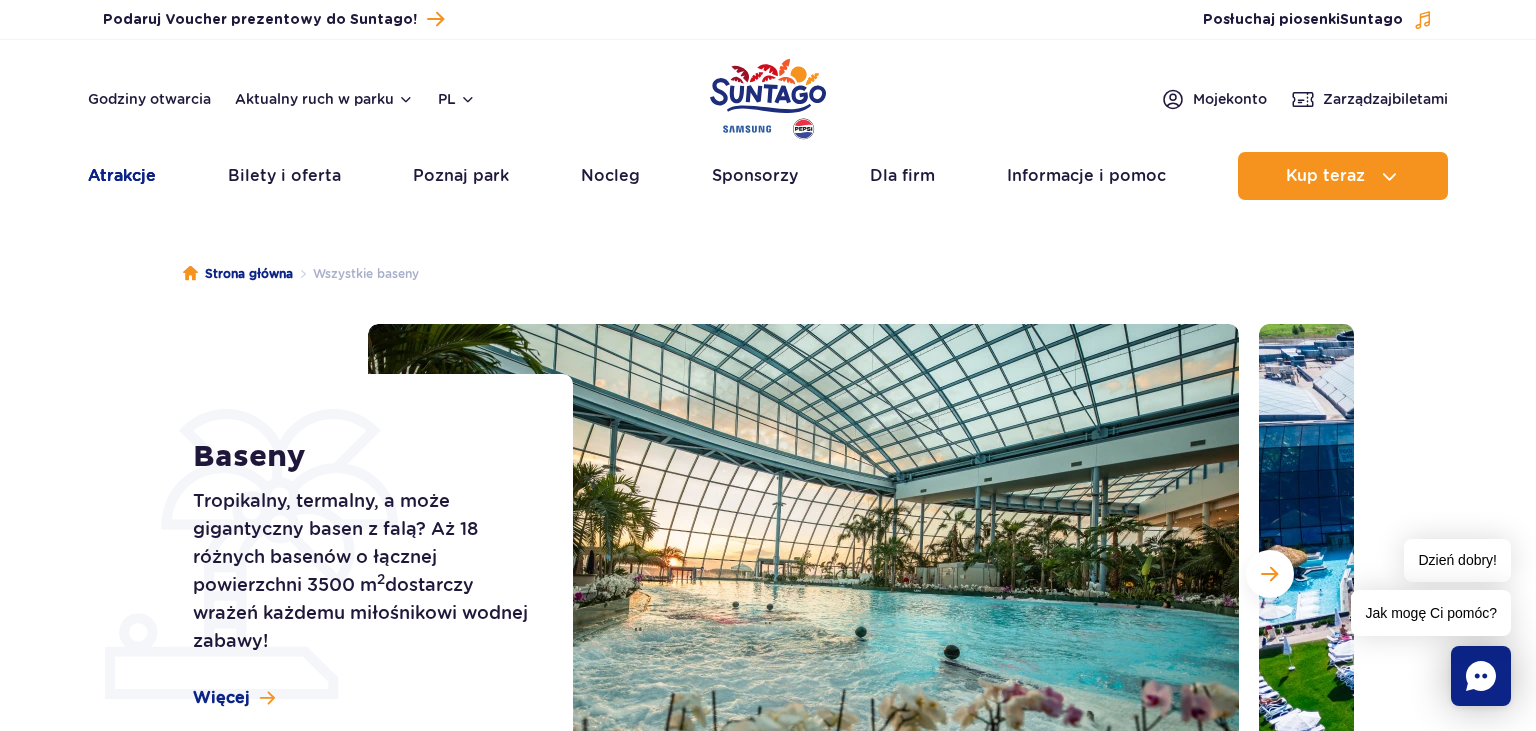 click on "Atrakcje" at bounding box center [122, 176] 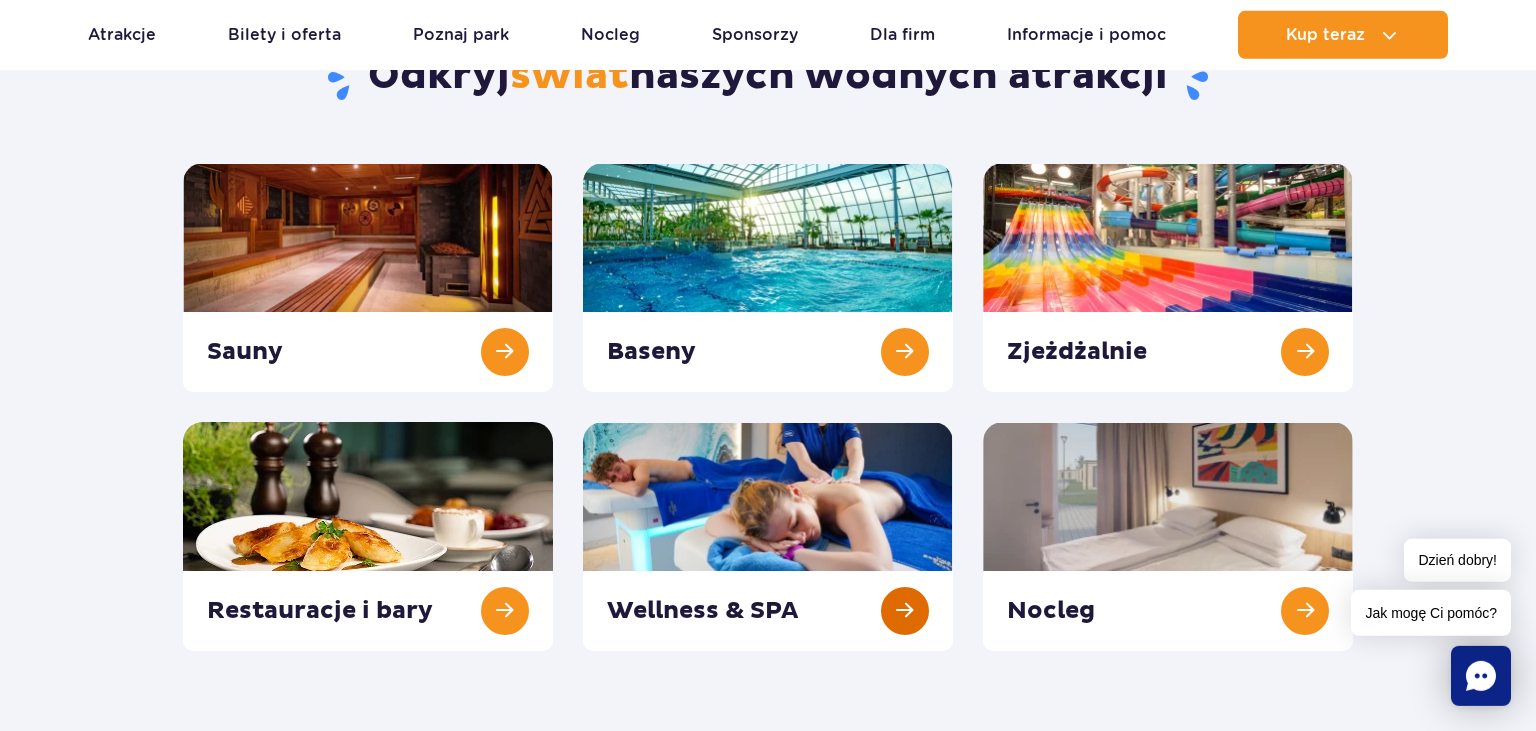 scroll, scrollTop: 211, scrollLeft: 0, axis: vertical 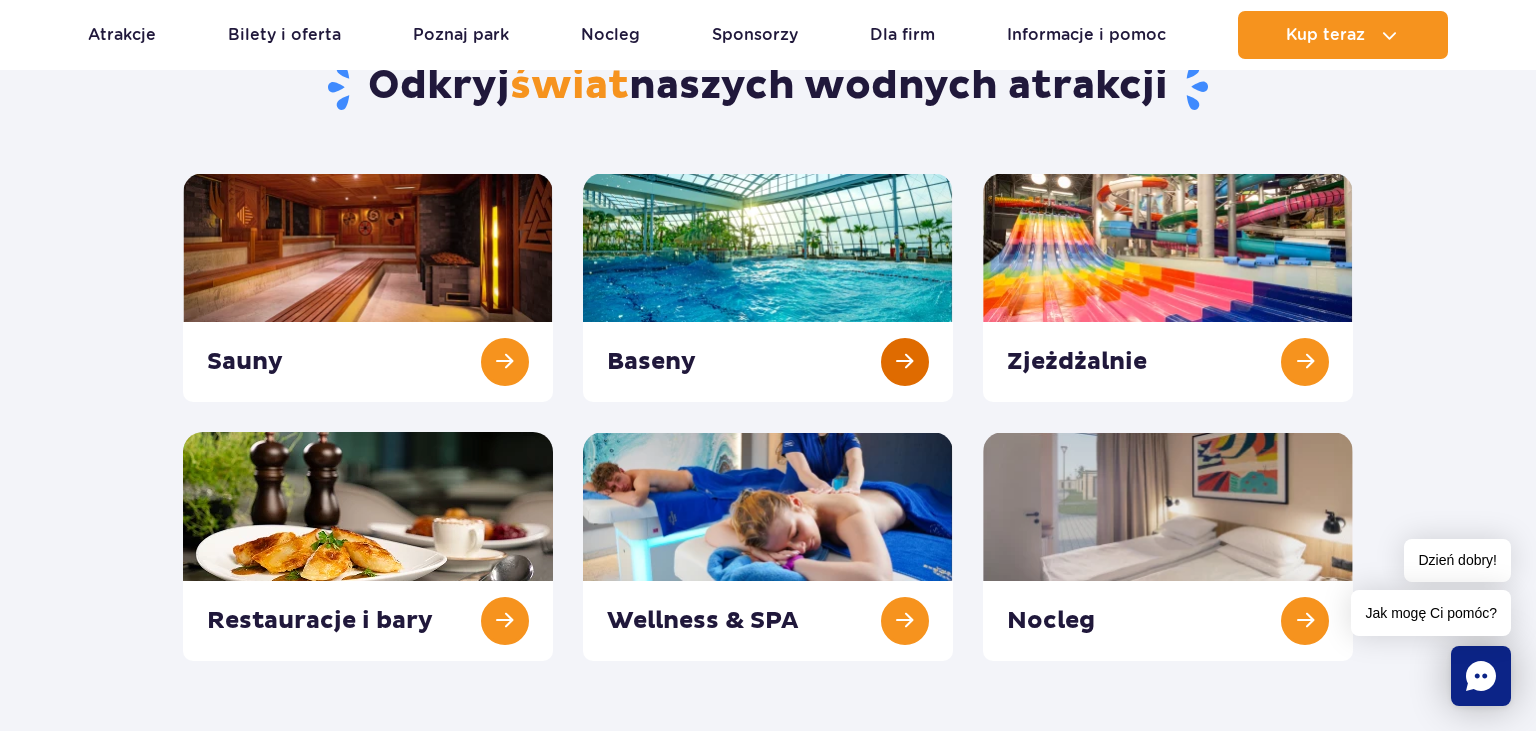 click at bounding box center [768, 287] 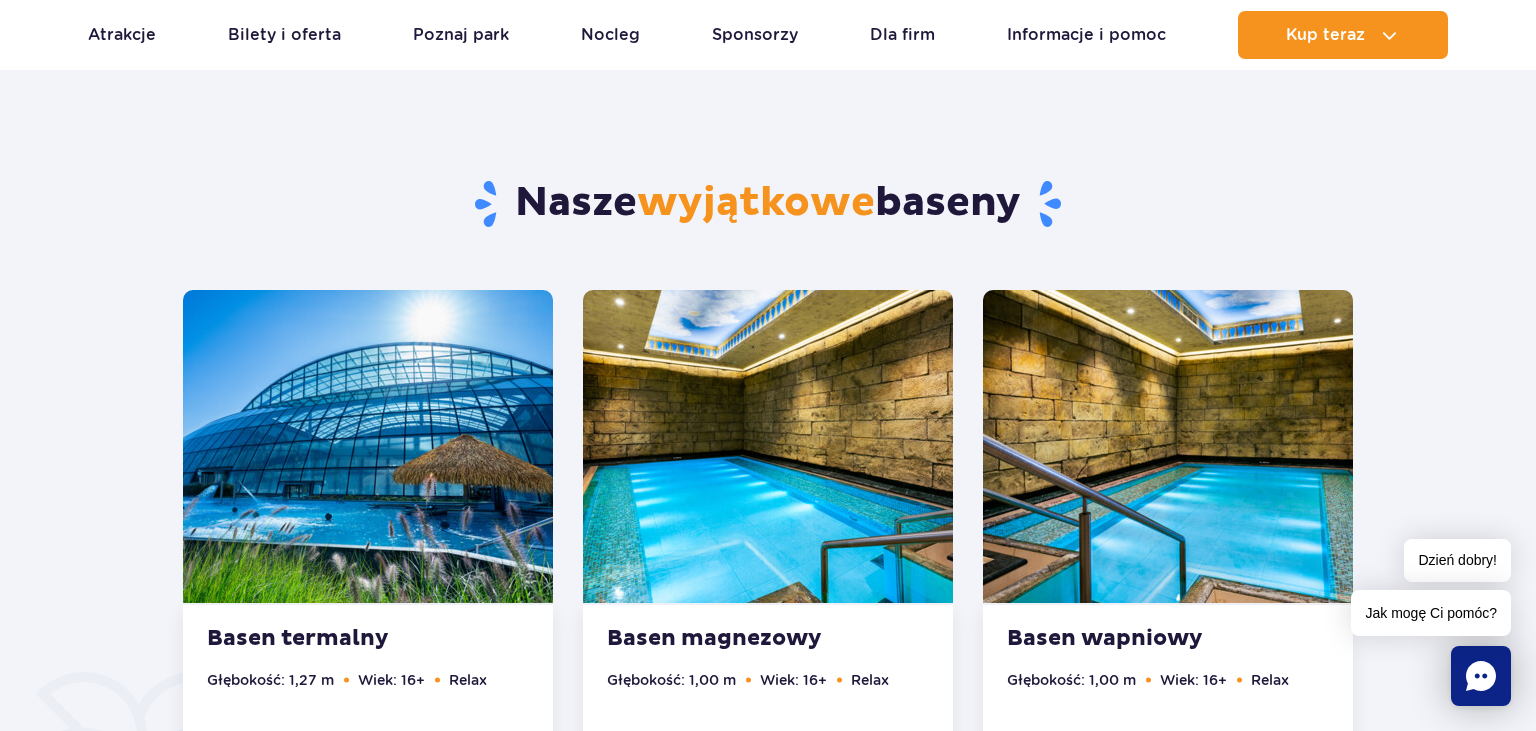 click at bounding box center [368, 446] 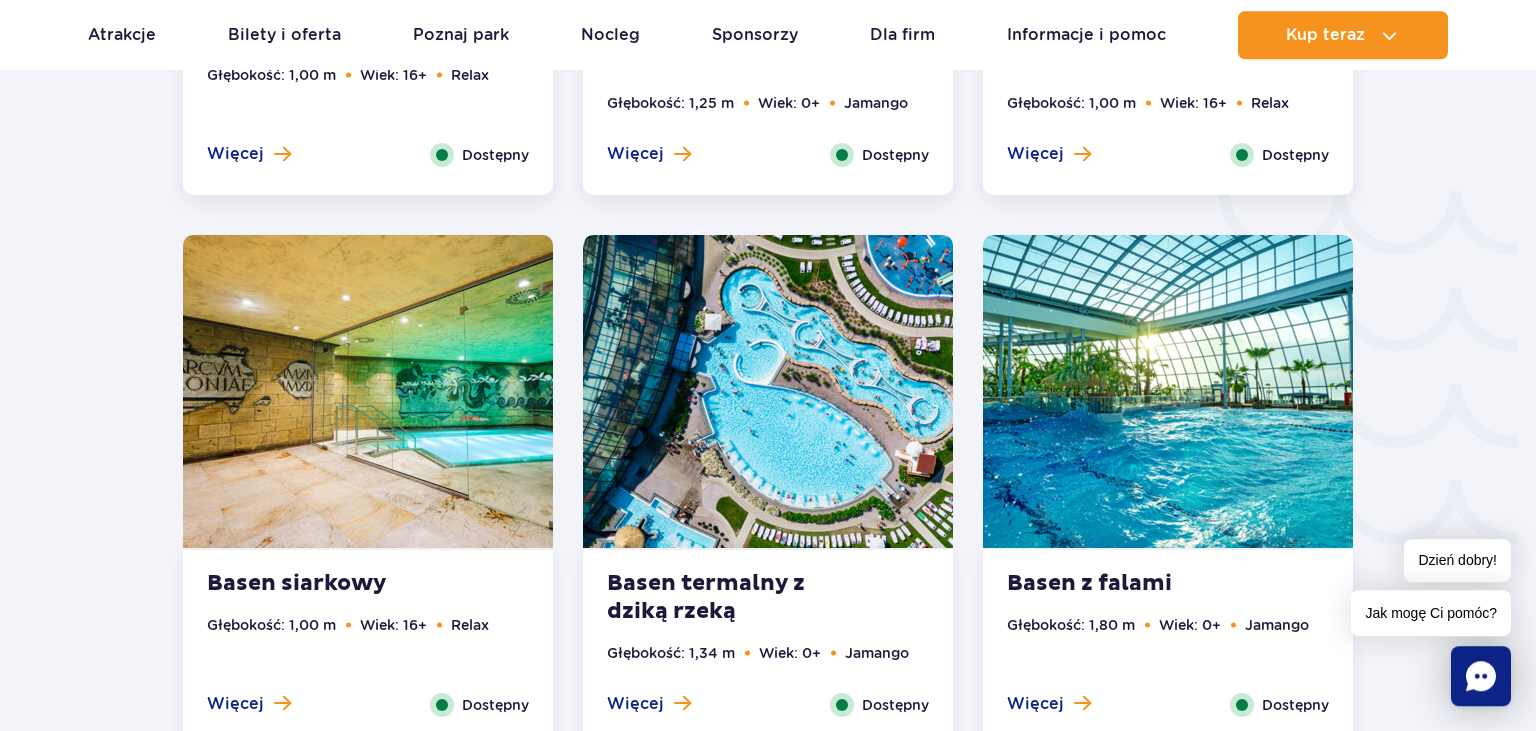 scroll, scrollTop: 3681, scrollLeft: 0, axis: vertical 